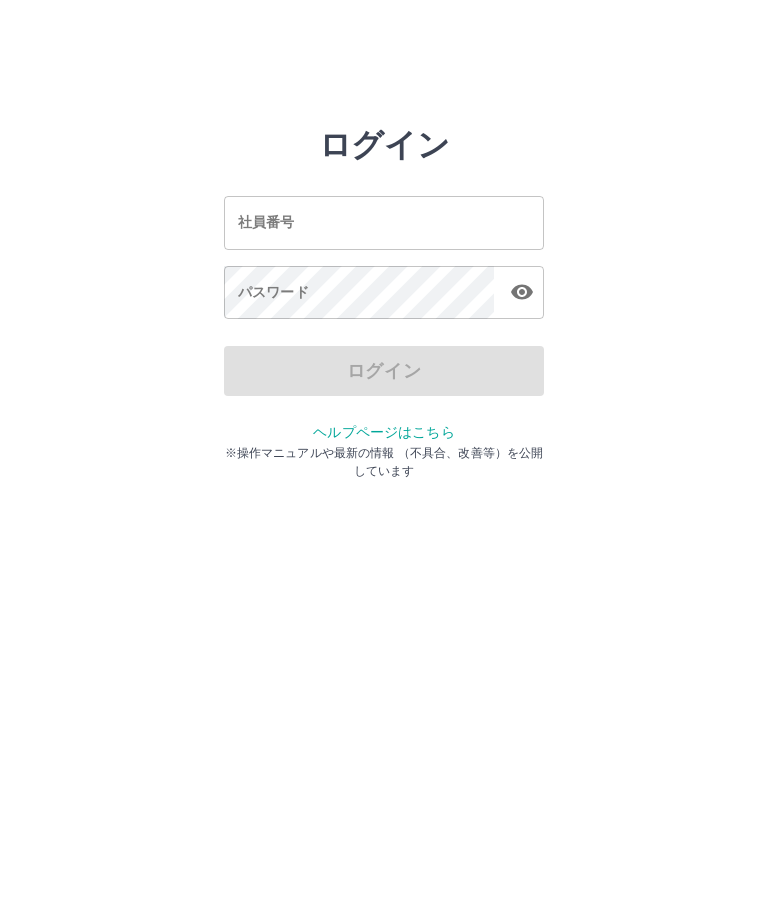 scroll, scrollTop: 0, scrollLeft: 0, axis: both 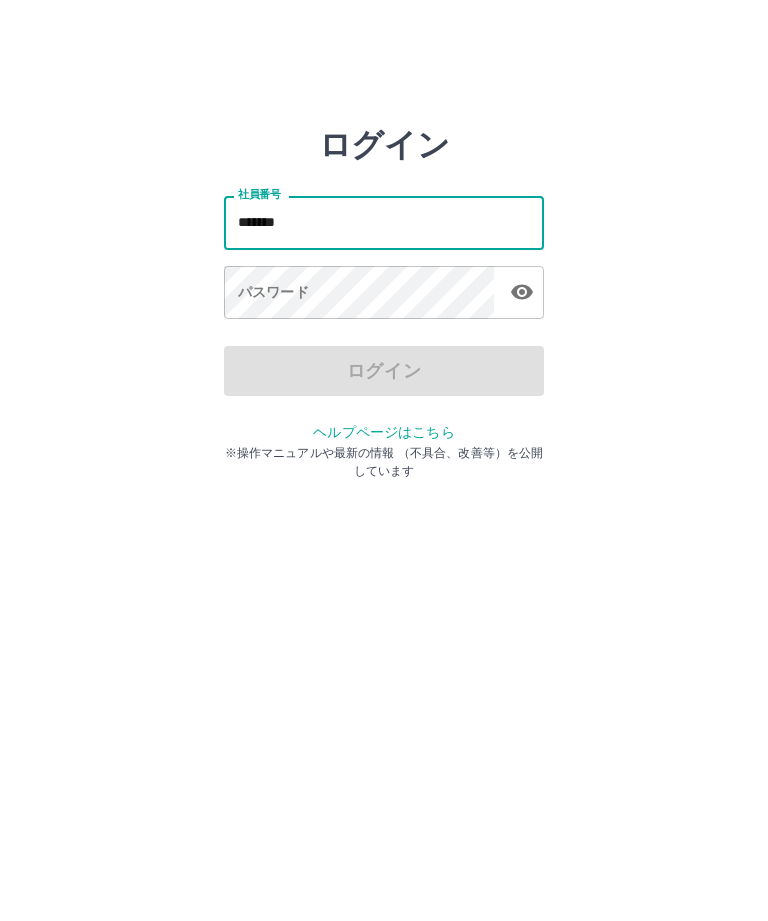 type on "*******" 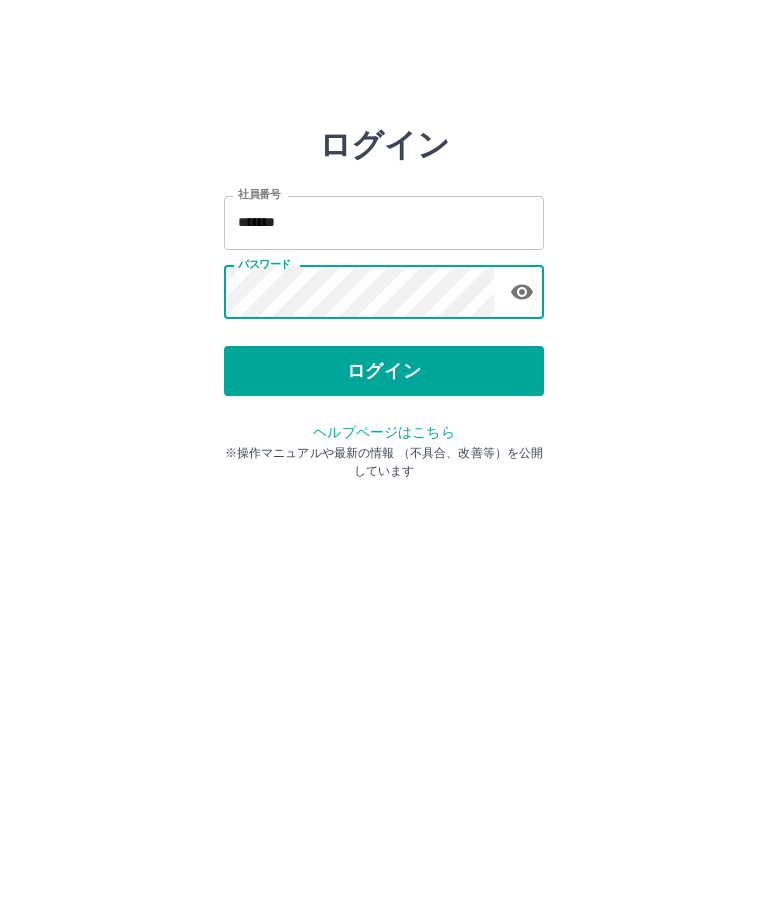 click on "ログイン" at bounding box center [384, 371] 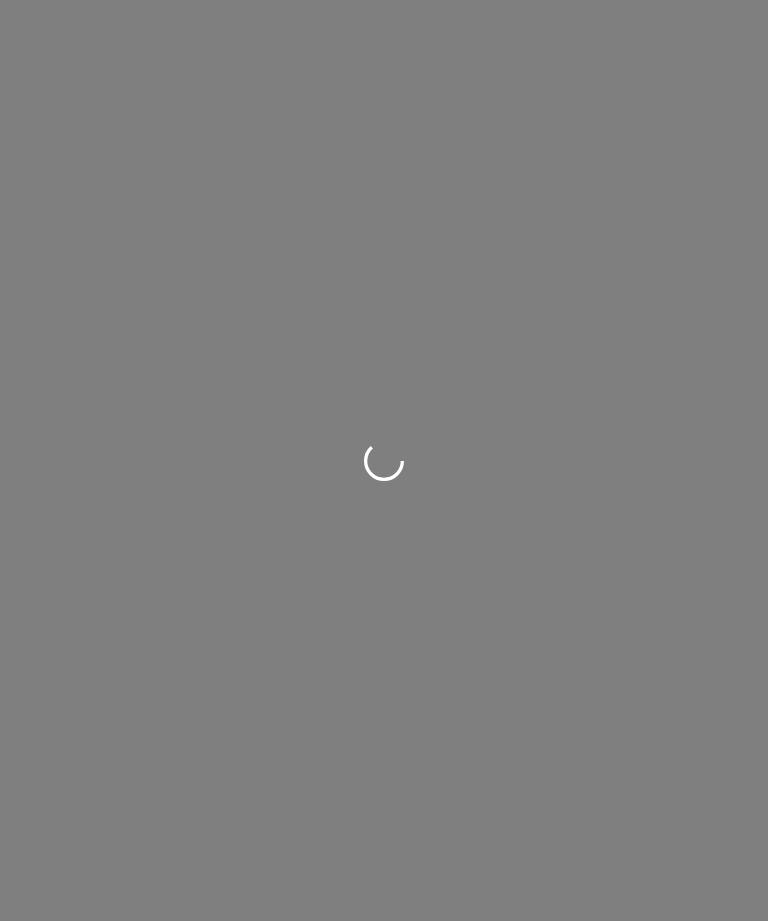 scroll, scrollTop: 0, scrollLeft: 0, axis: both 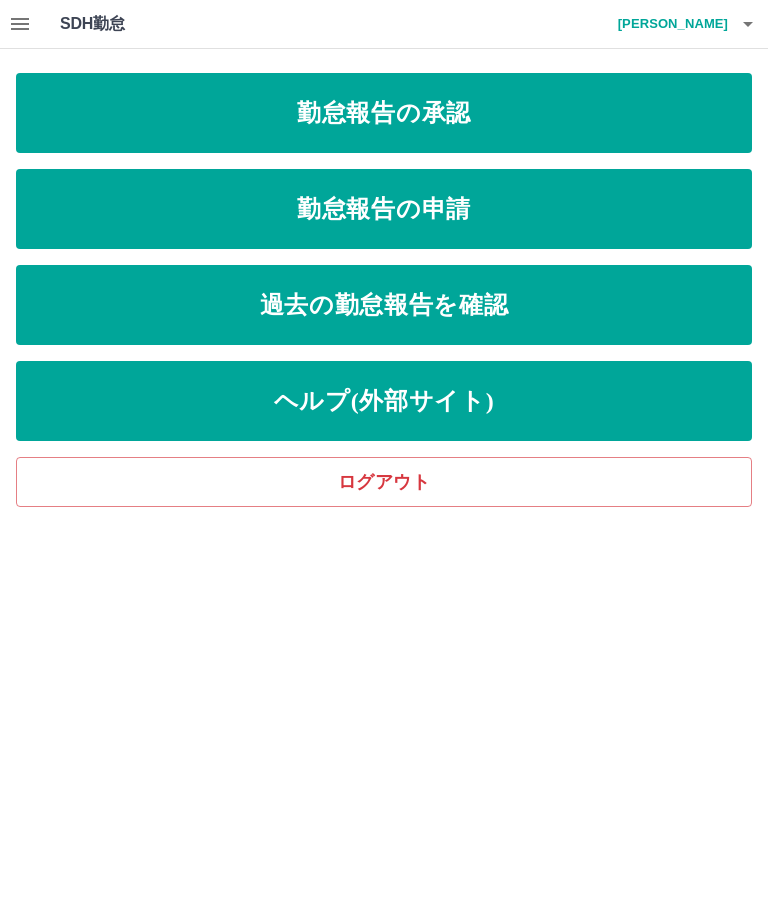 click on "勤怠報告の承認" at bounding box center (384, 113) 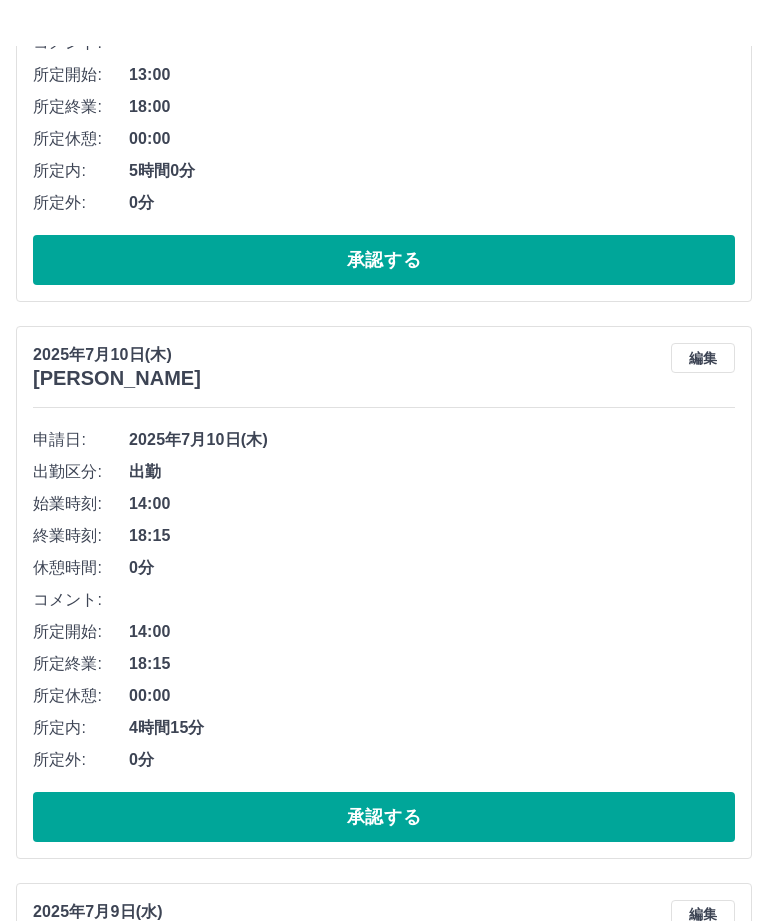 scroll, scrollTop: 4360, scrollLeft: 0, axis: vertical 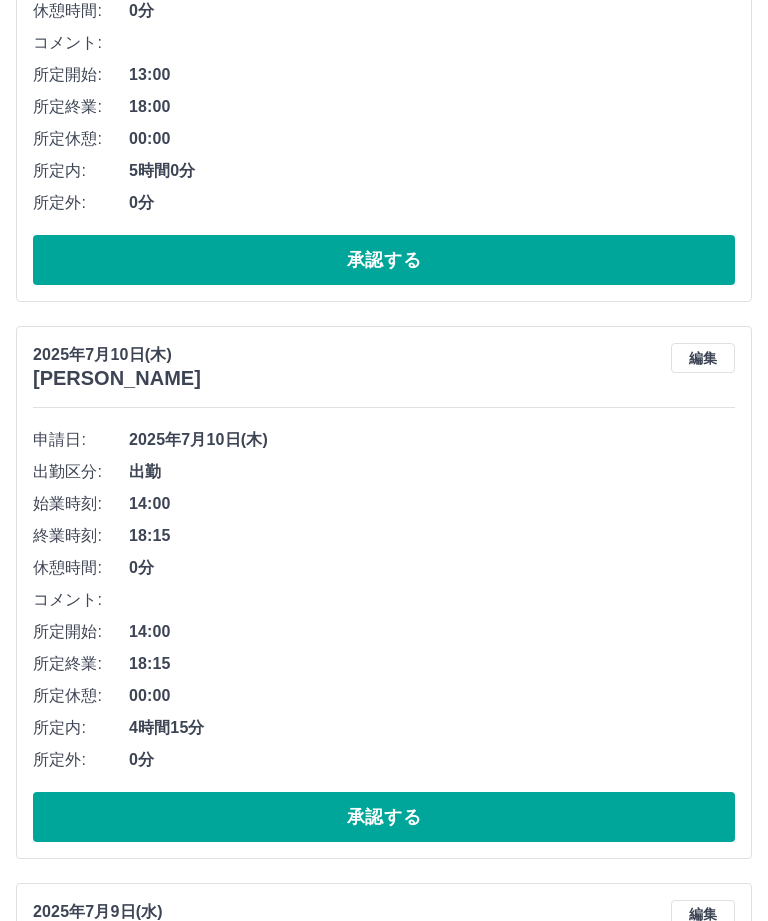 click on "編集" at bounding box center (703, 358) 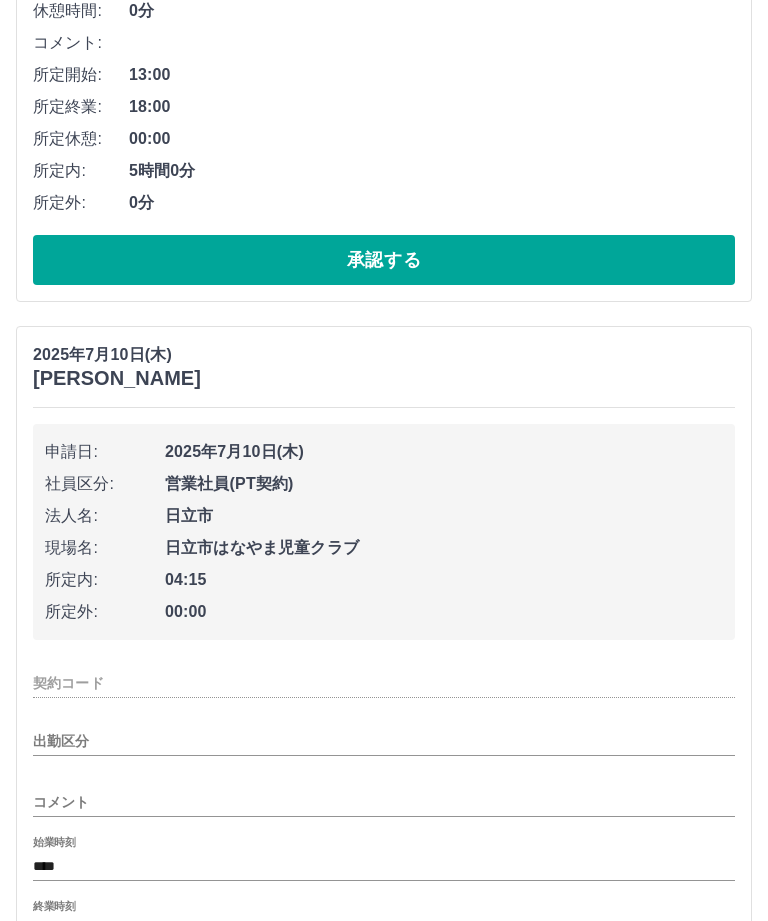 type on "********" 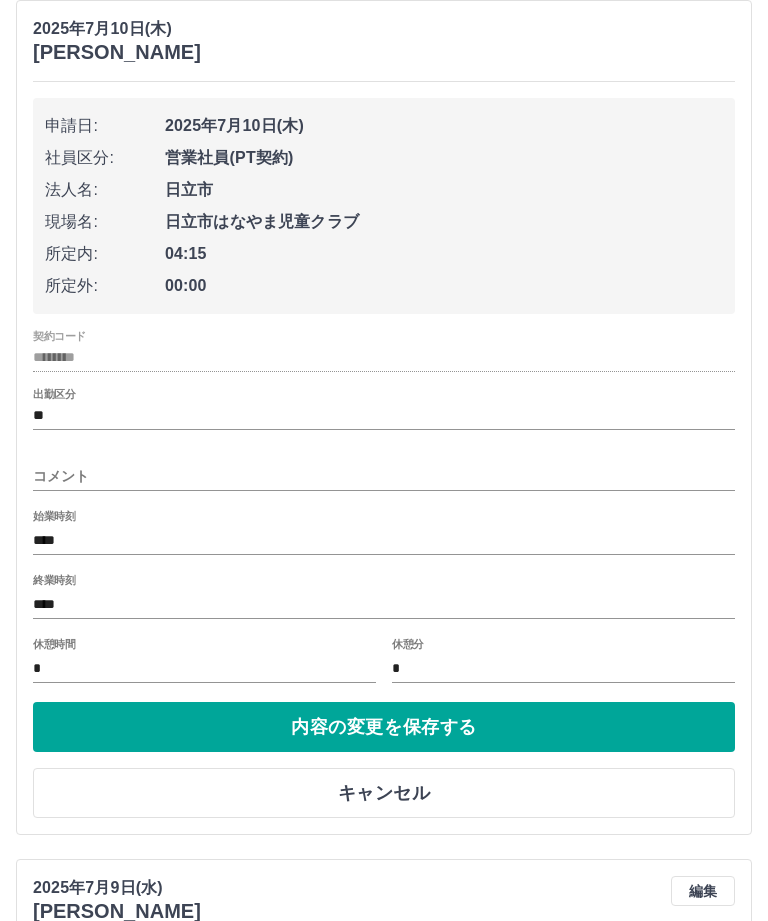 scroll, scrollTop: 4686, scrollLeft: 0, axis: vertical 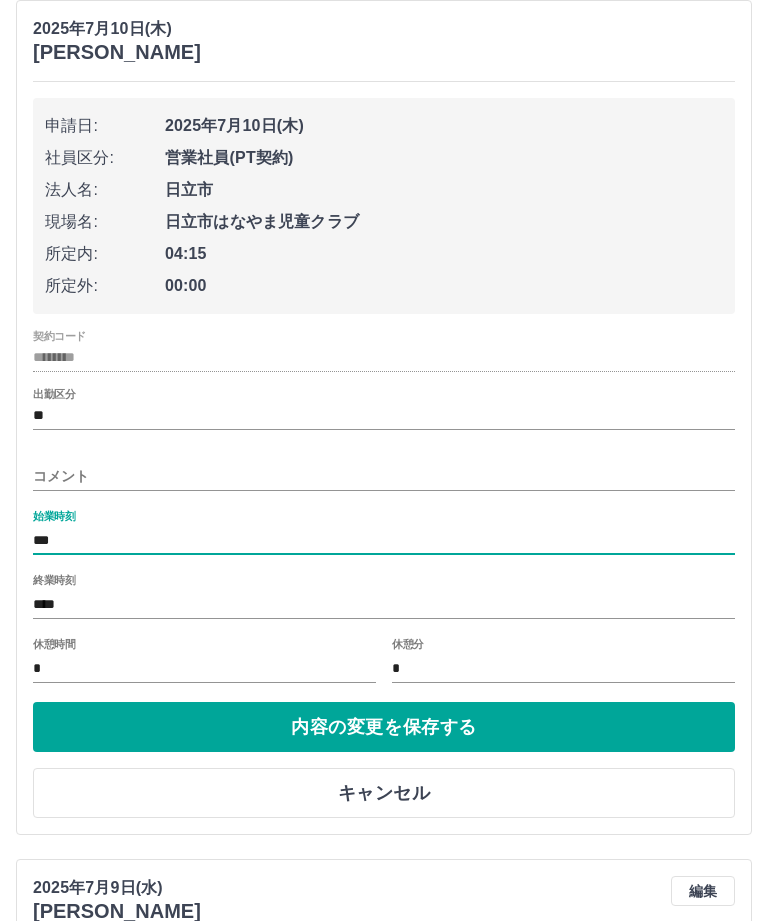 type on "****" 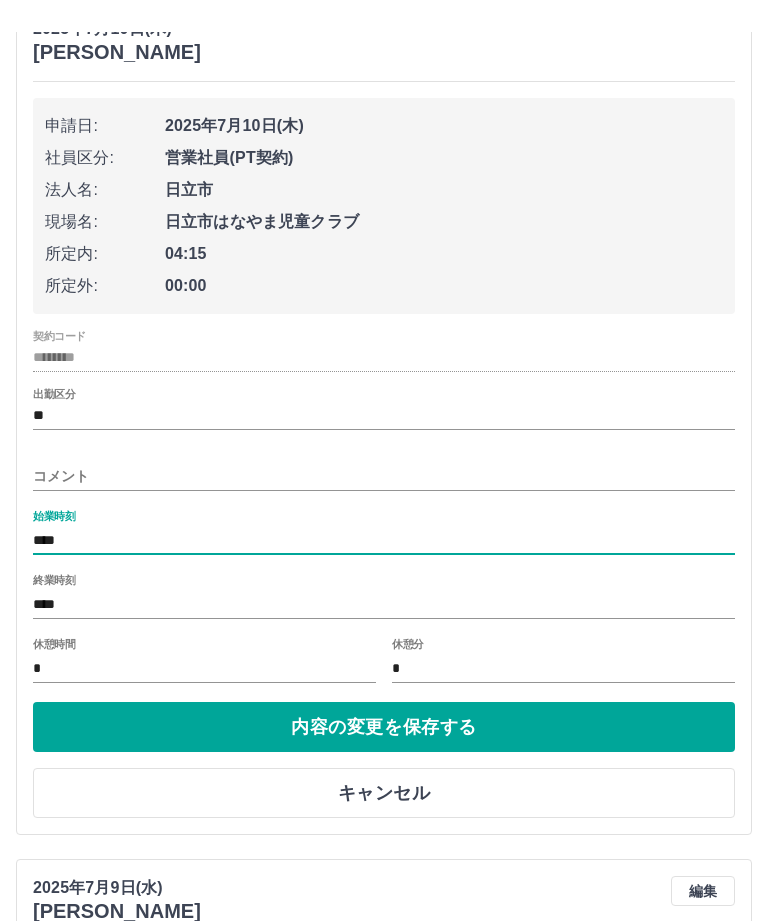 scroll, scrollTop: 4741, scrollLeft: 0, axis: vertical 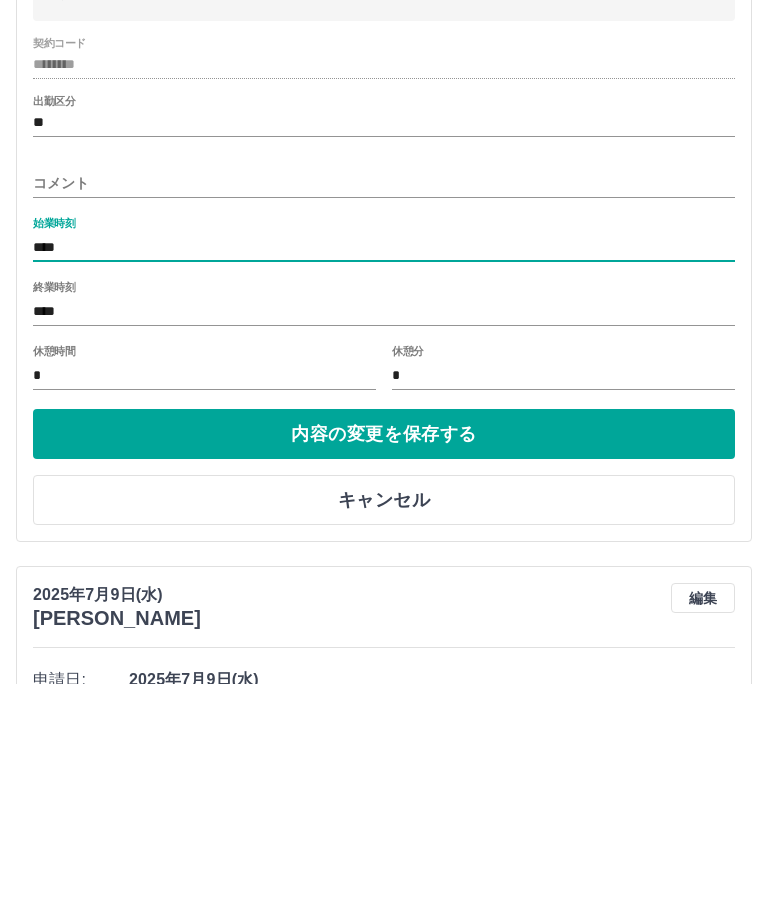 click on "内容の変更を保存する" at bounding box center (384, 672) 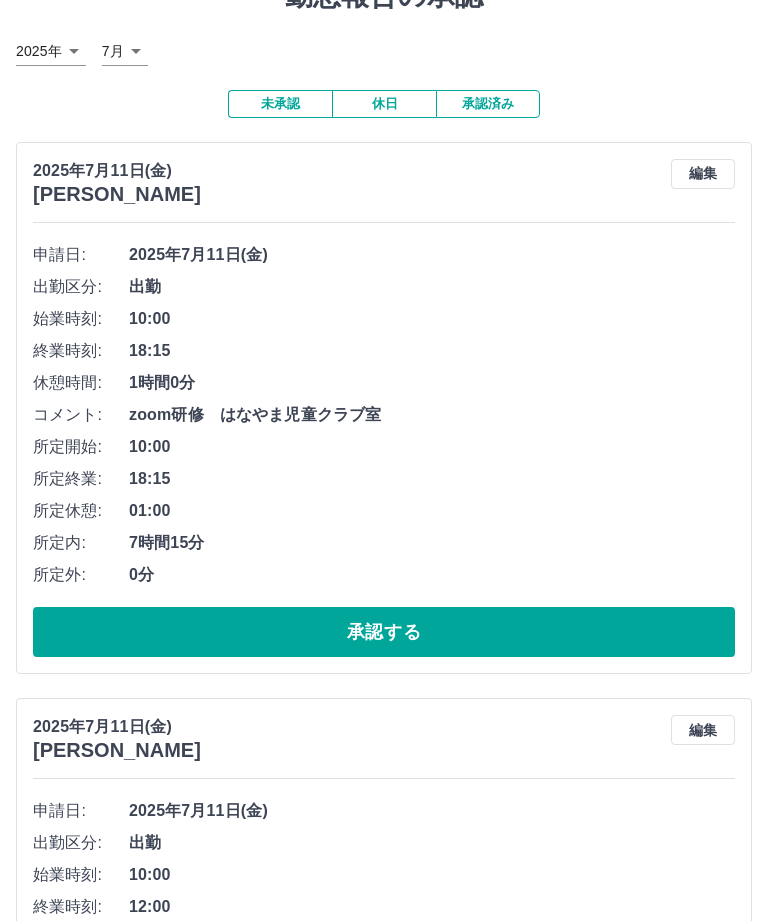 scroll, scrollTop: 94, scrollLeft: 0, axis: vertical 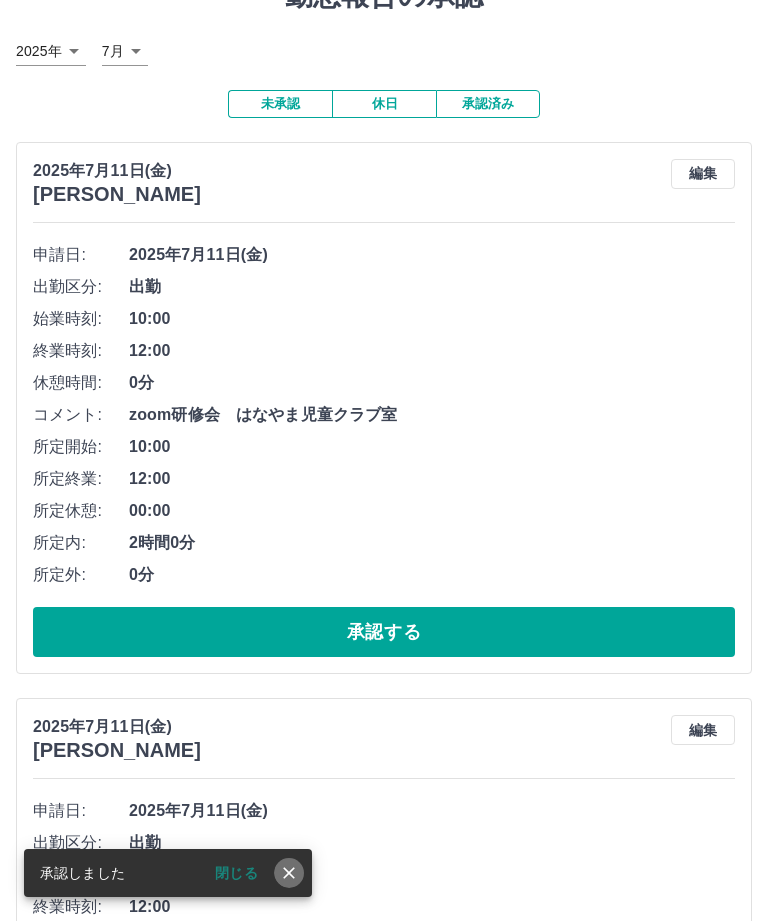 click 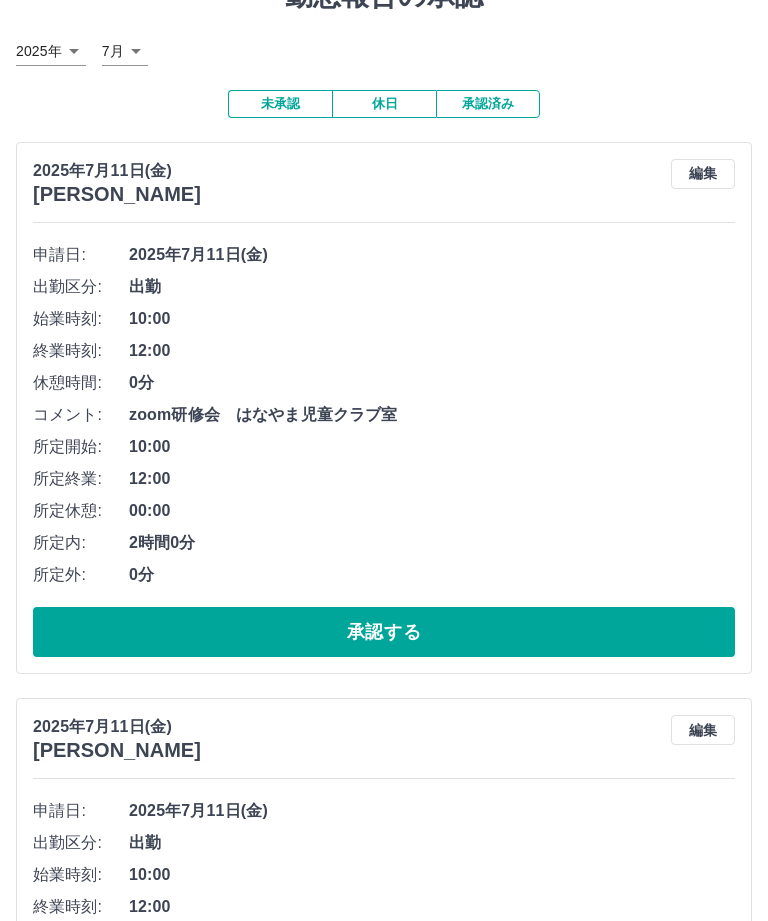 click on "承認する" at bounding box center [384, 632] 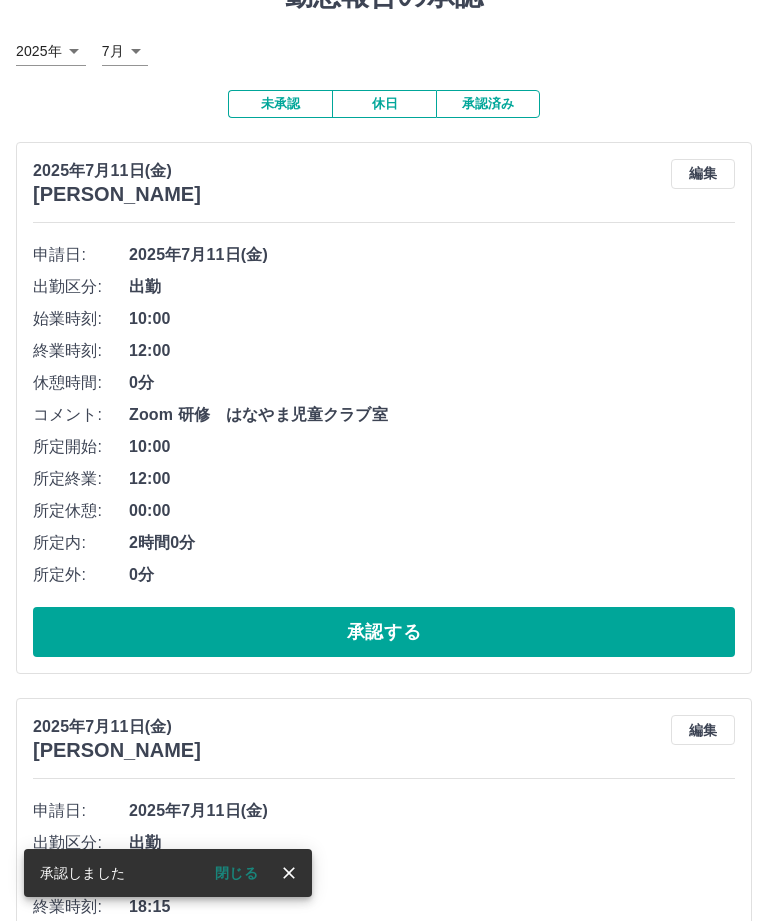 click 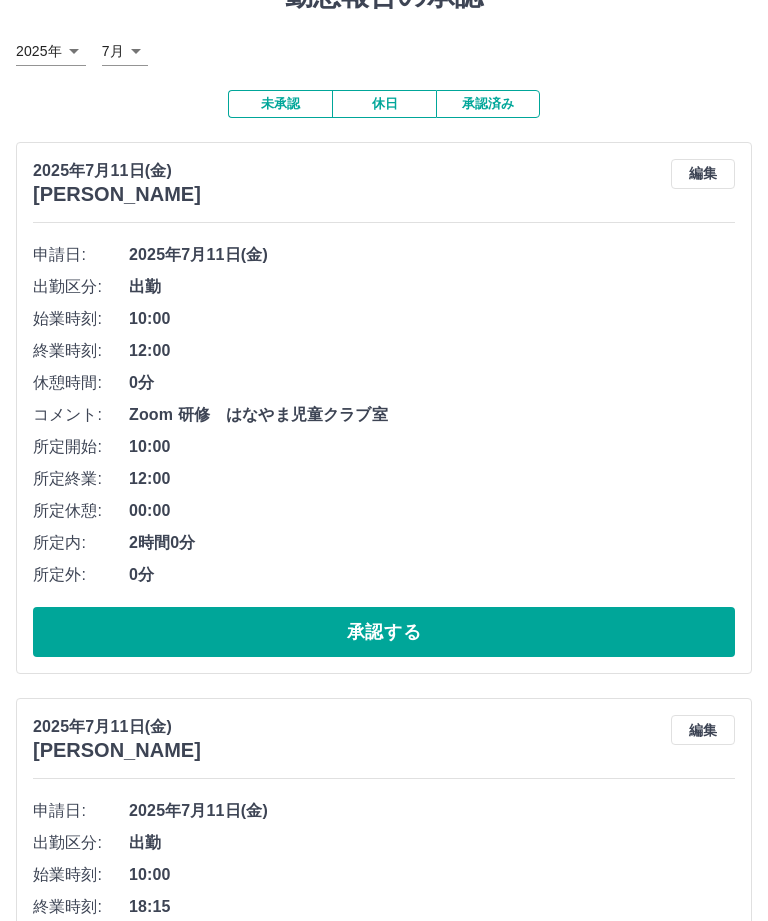 click on "承認する" at bounding box center [384, 632] 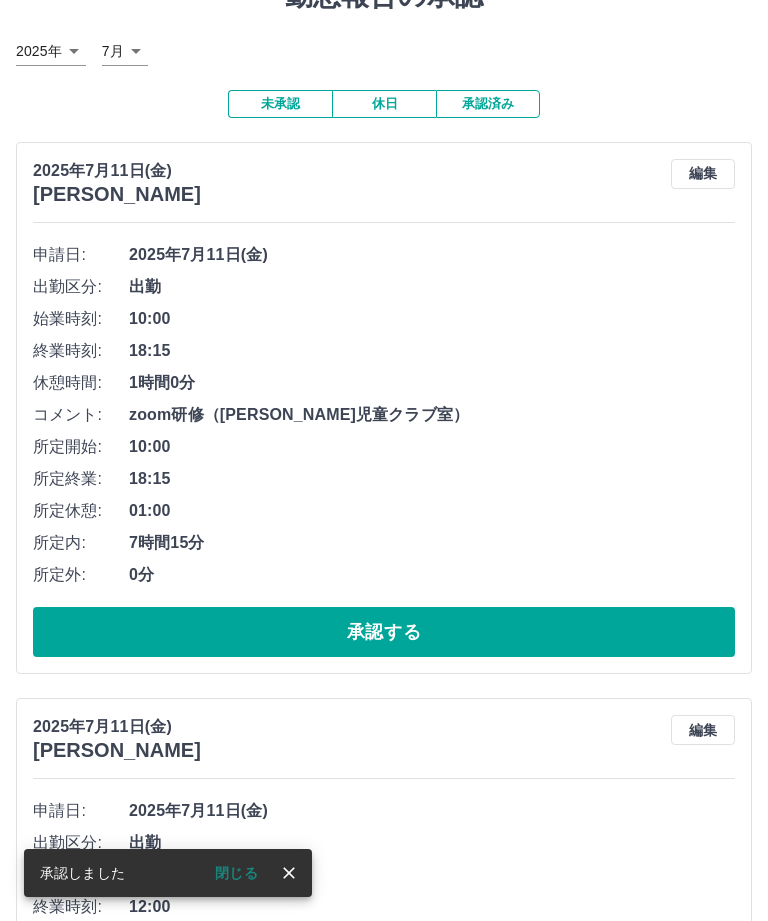 click 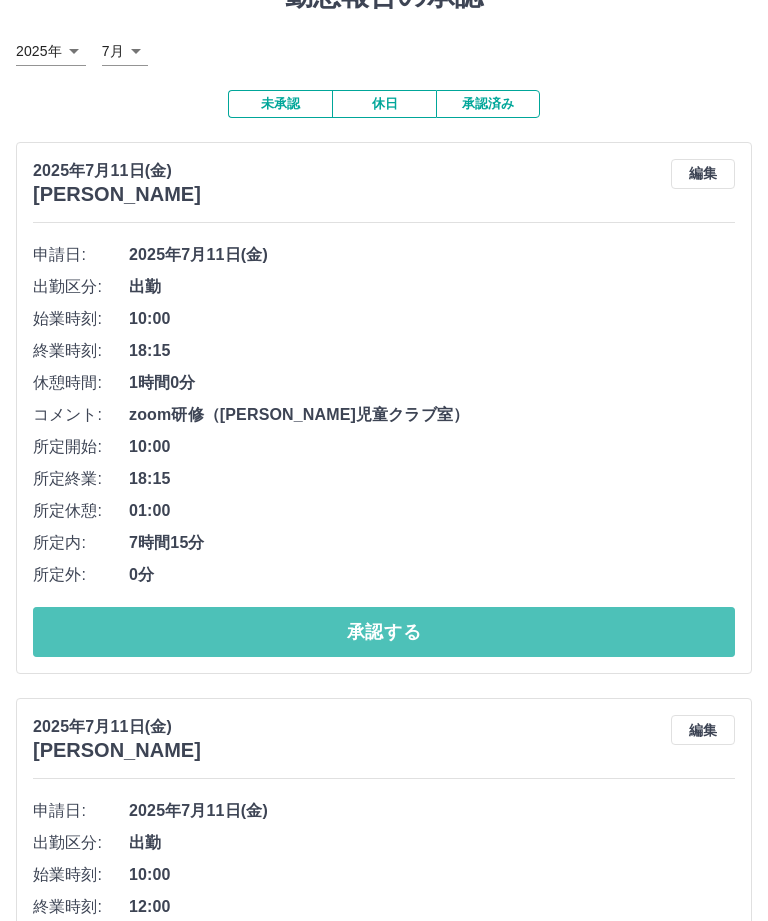 click on "承認する" at bounding box center [384, 632] 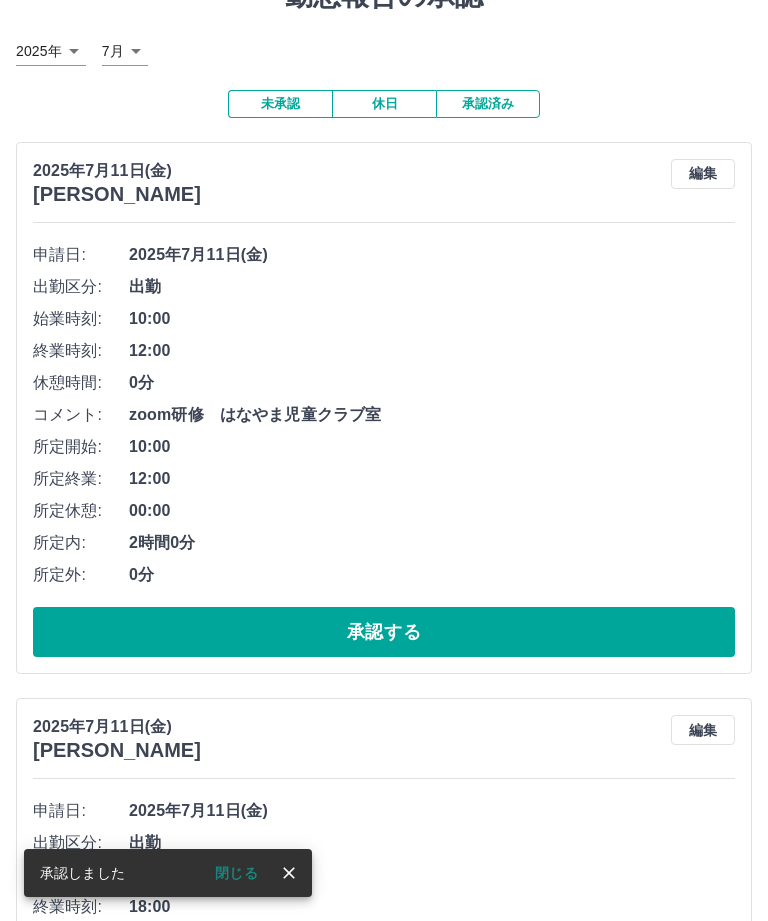 click 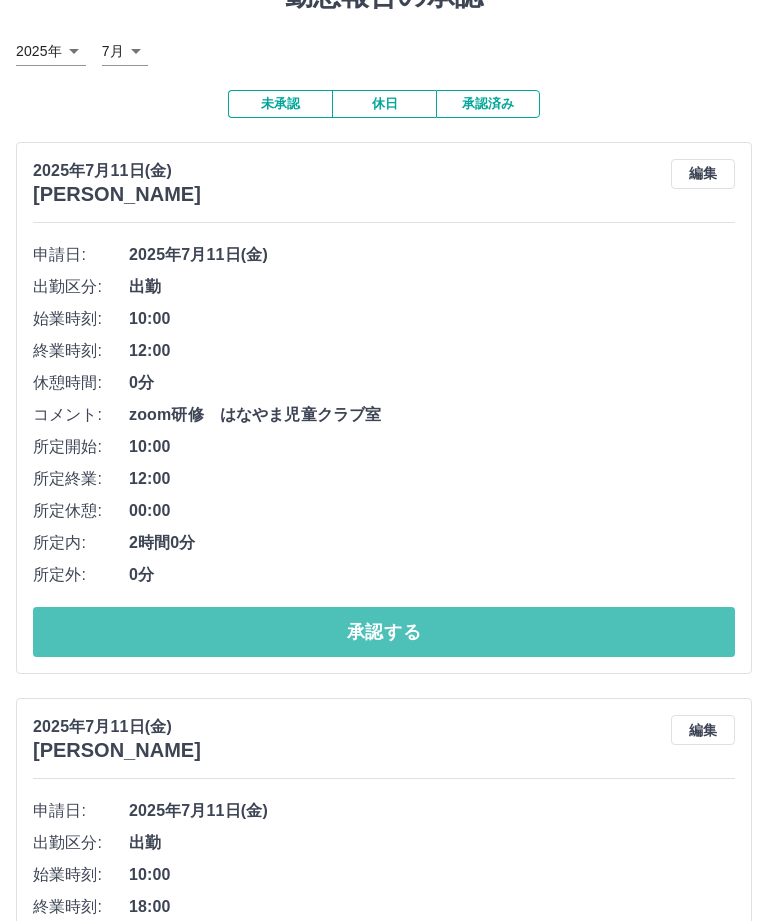 click on "承認する" at bounding box center (384, 632) 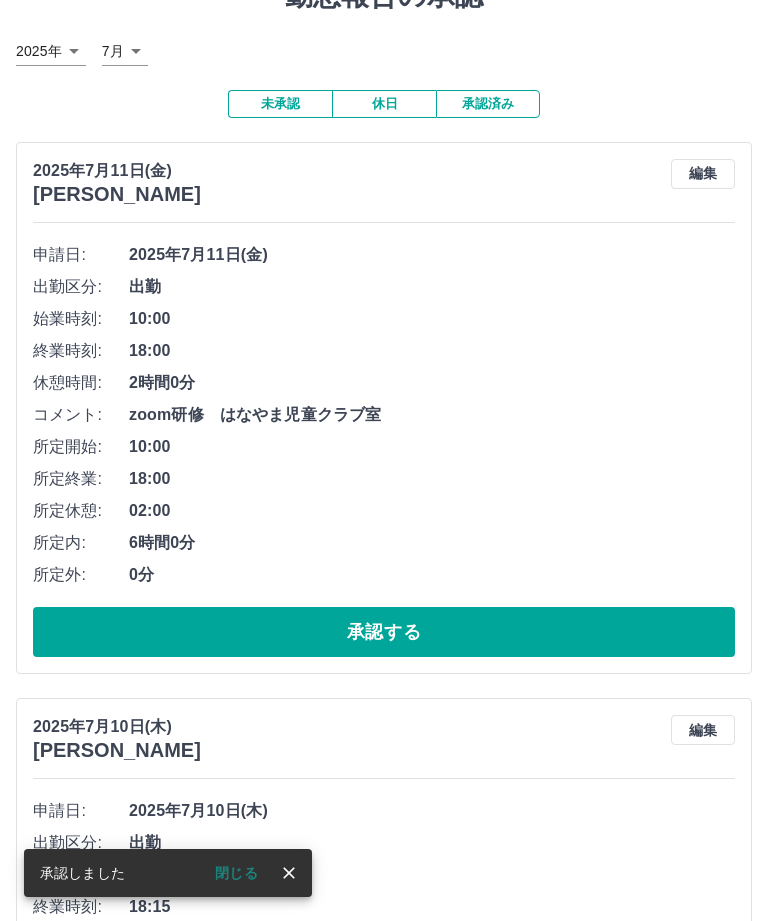 click 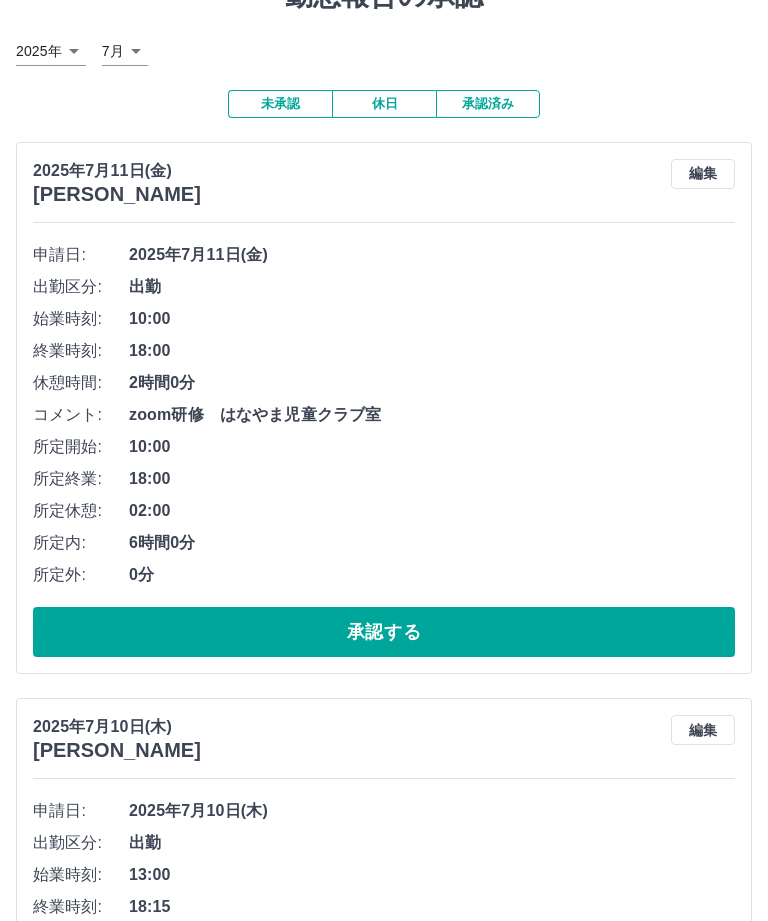 click on "承認する" at bounding box center [384, 632] 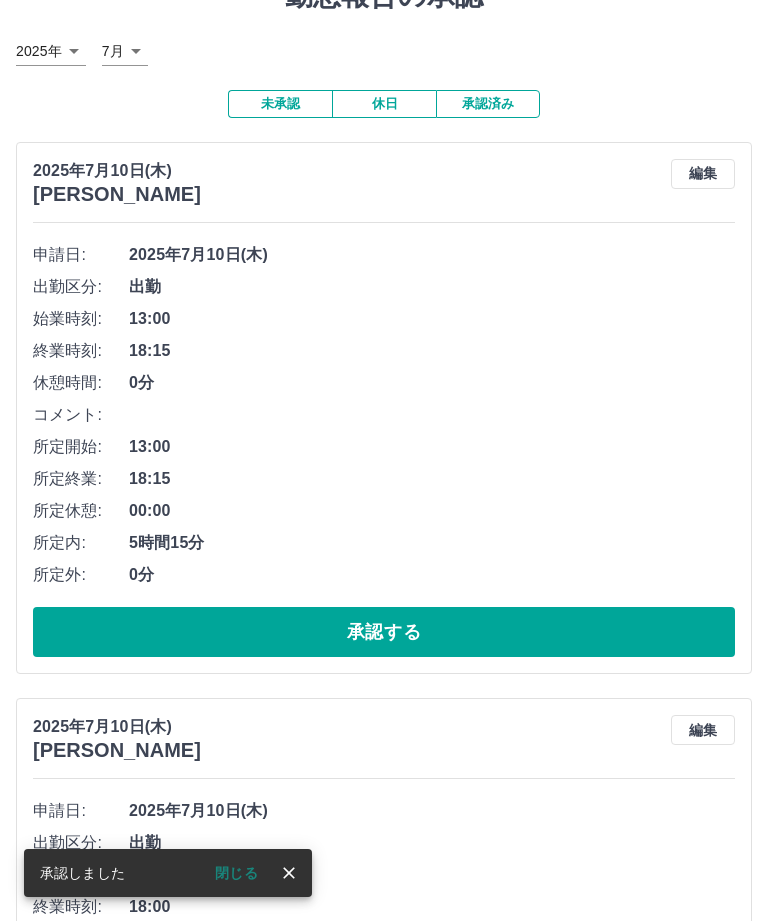click at bounding box center (289, 873) 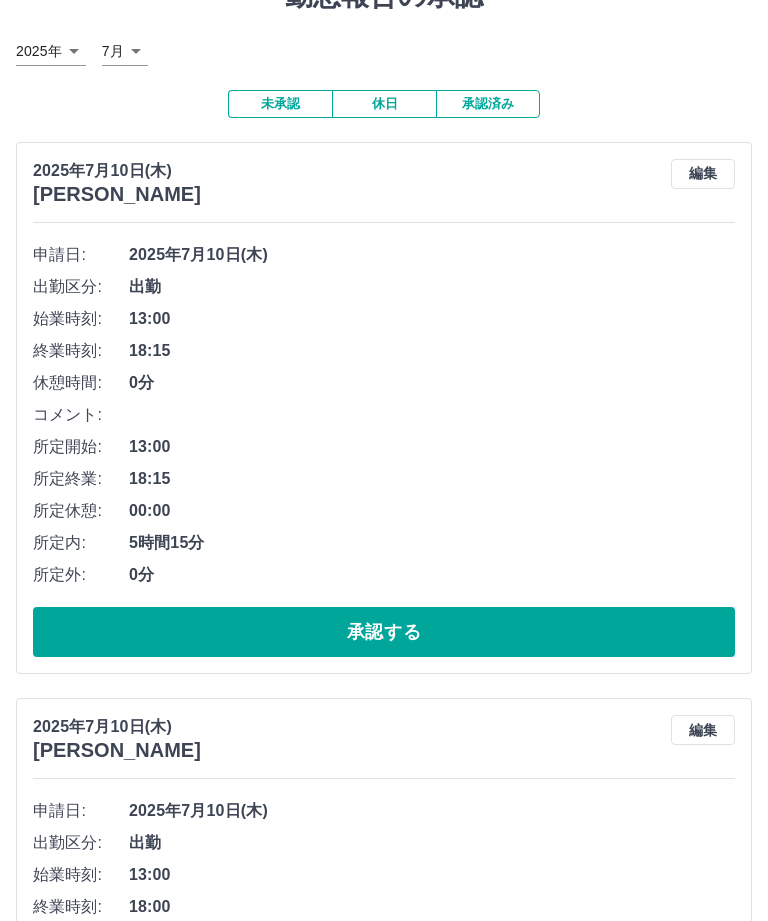 click on "承認する" at bounding box center [384, 632] 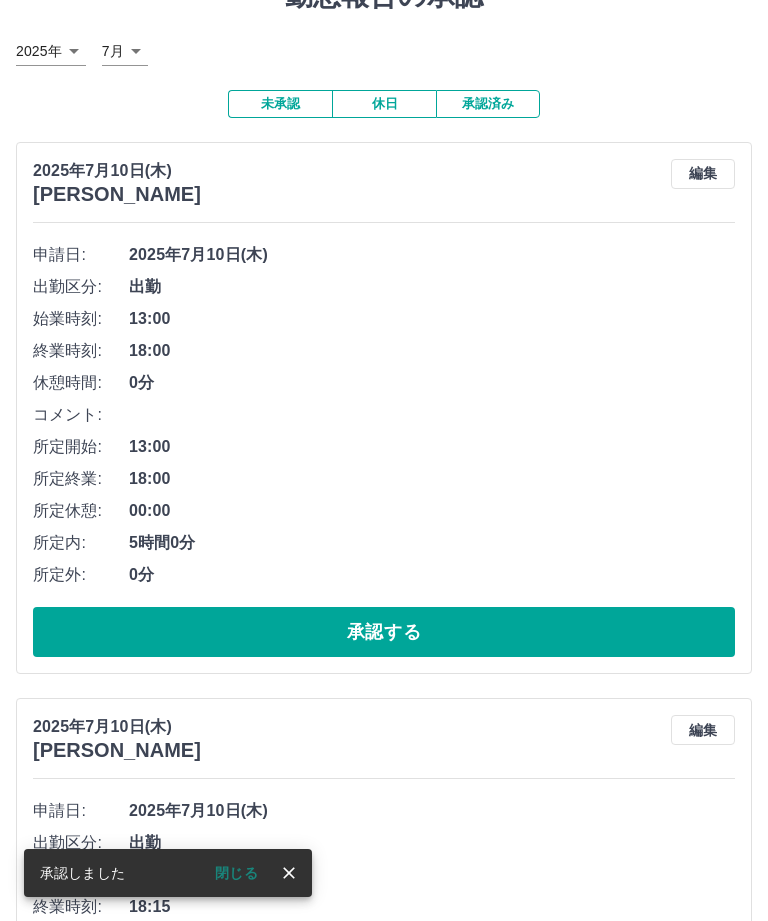 click 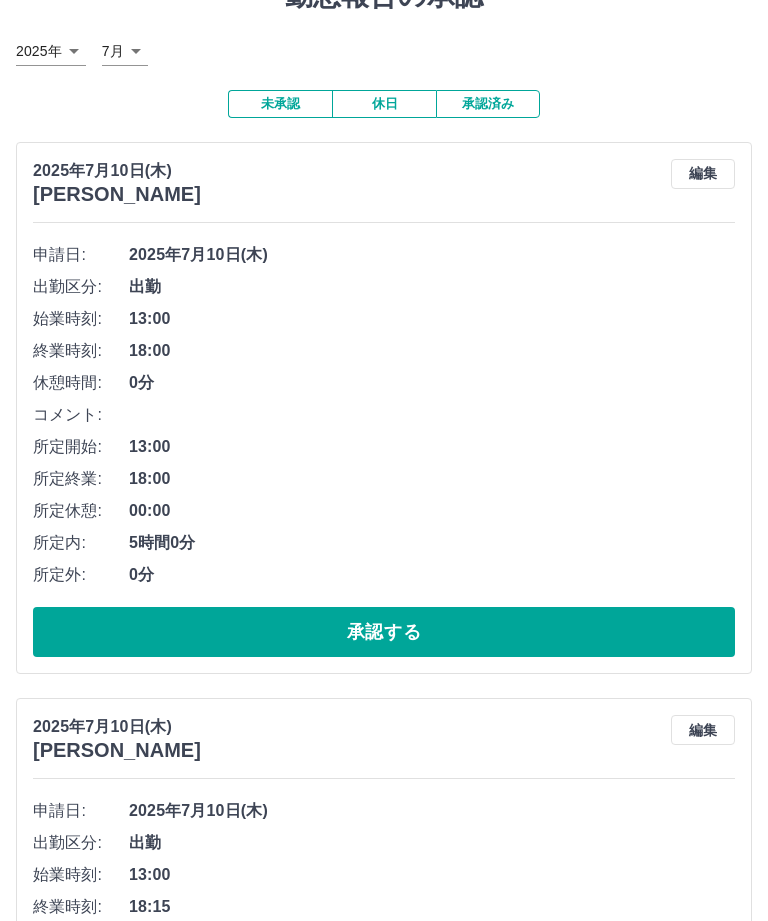 click on "承認する" at bounding box center (384, 632) 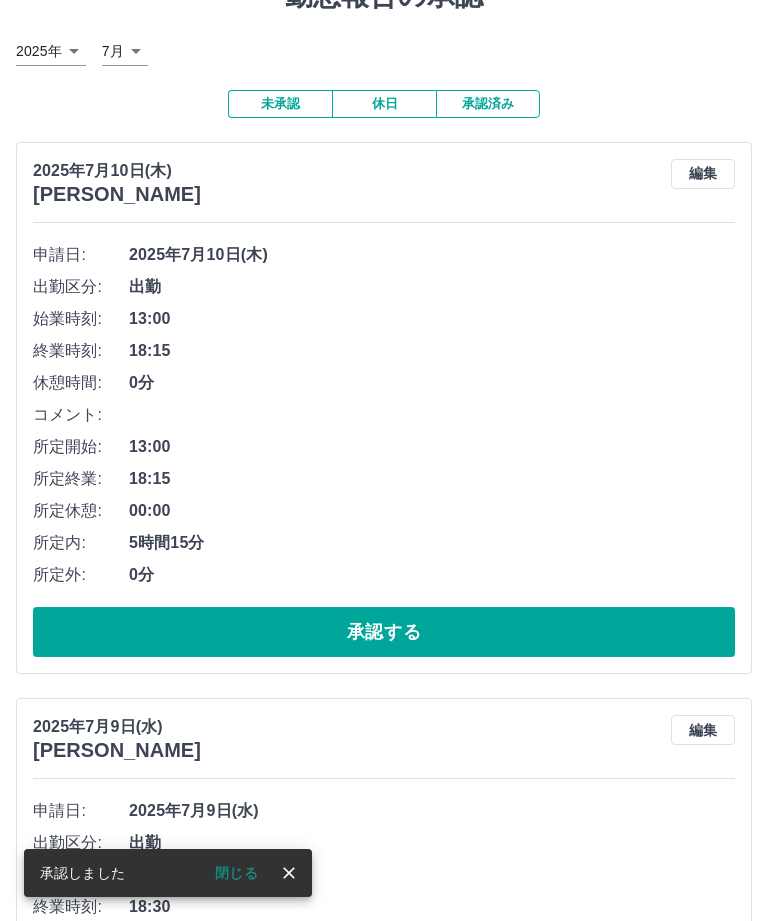click 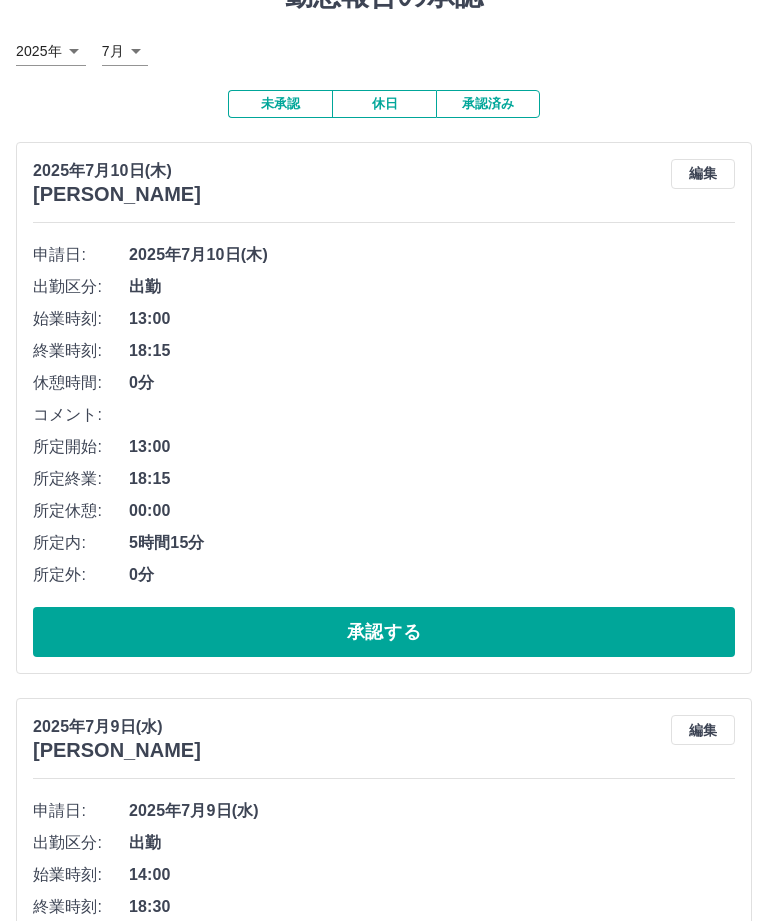 click on "承認する" at bounding box center (384, 632) 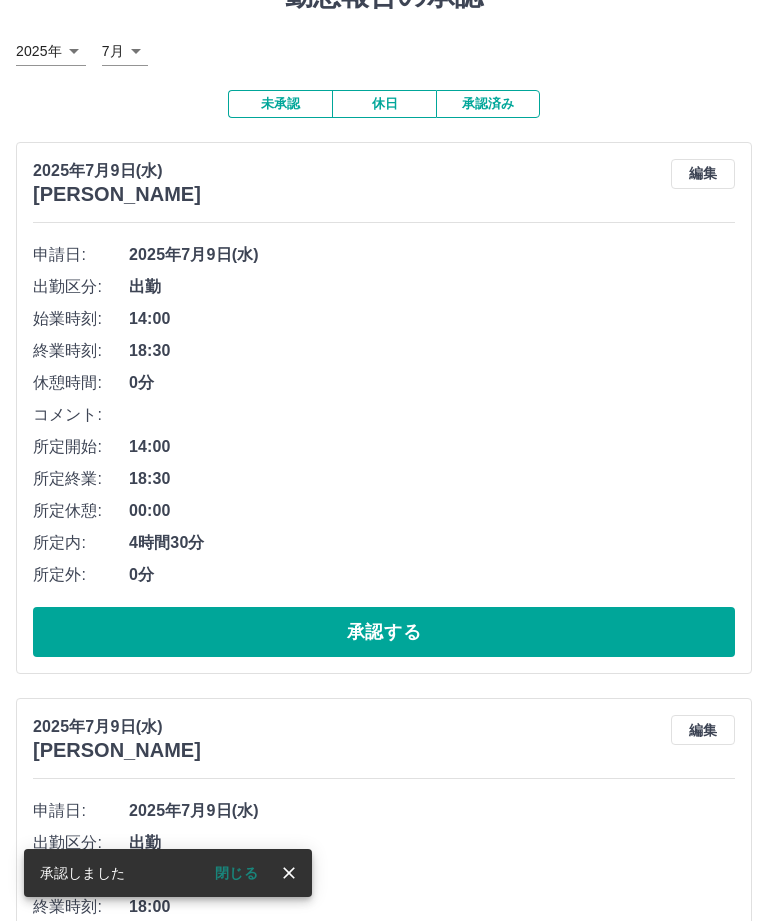 click 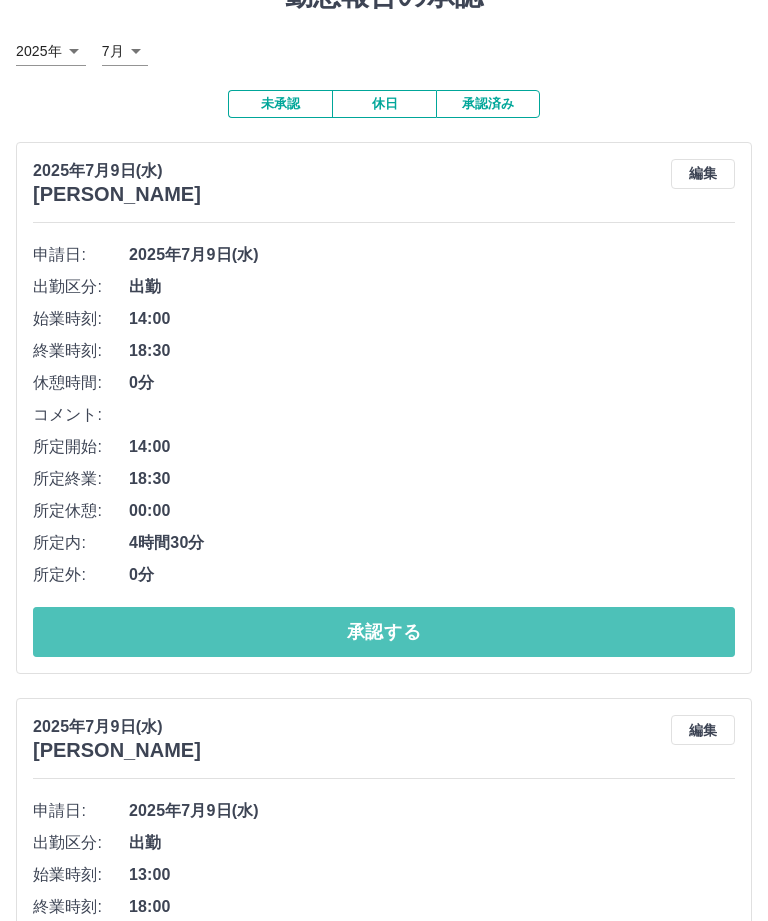 click on "承認する" at bounding box center [384, 632] 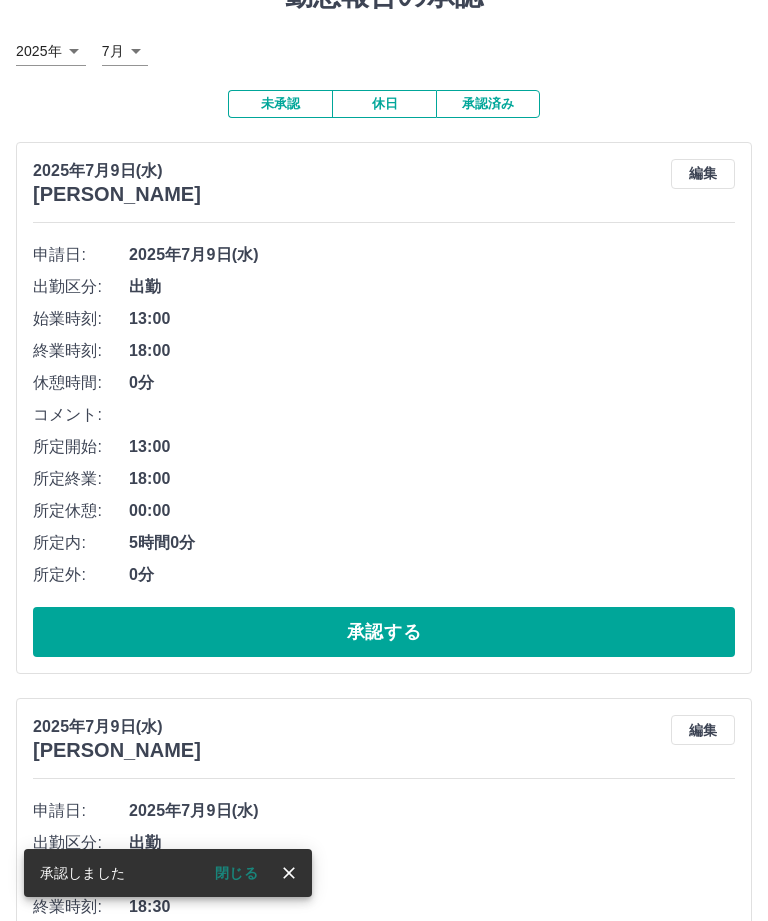 click 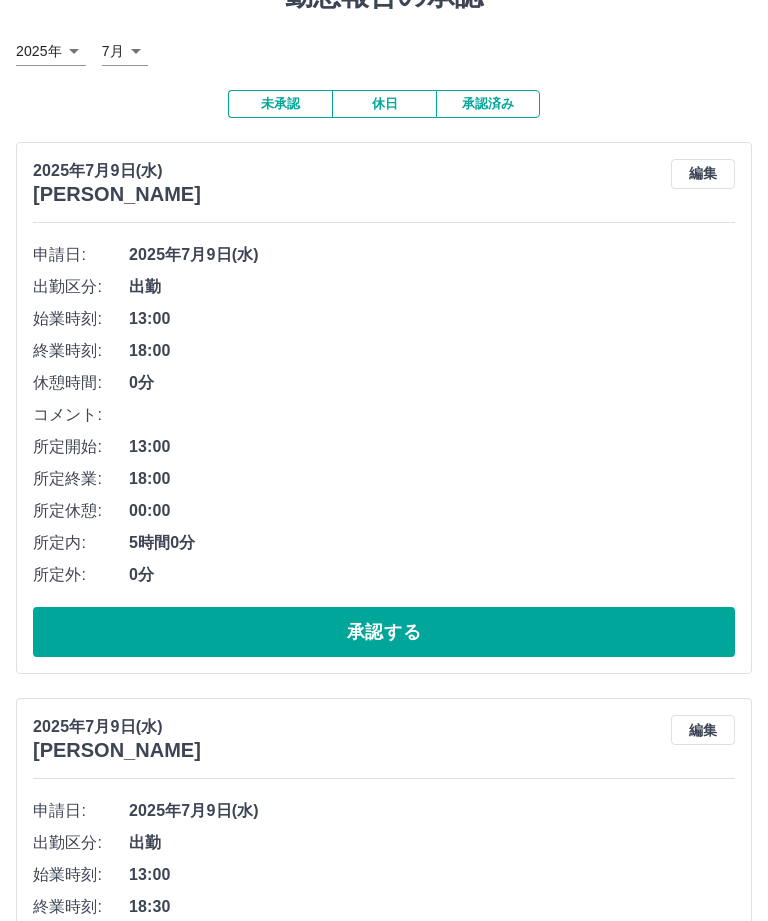 click on "承認する" at bounding box center (384, 632) 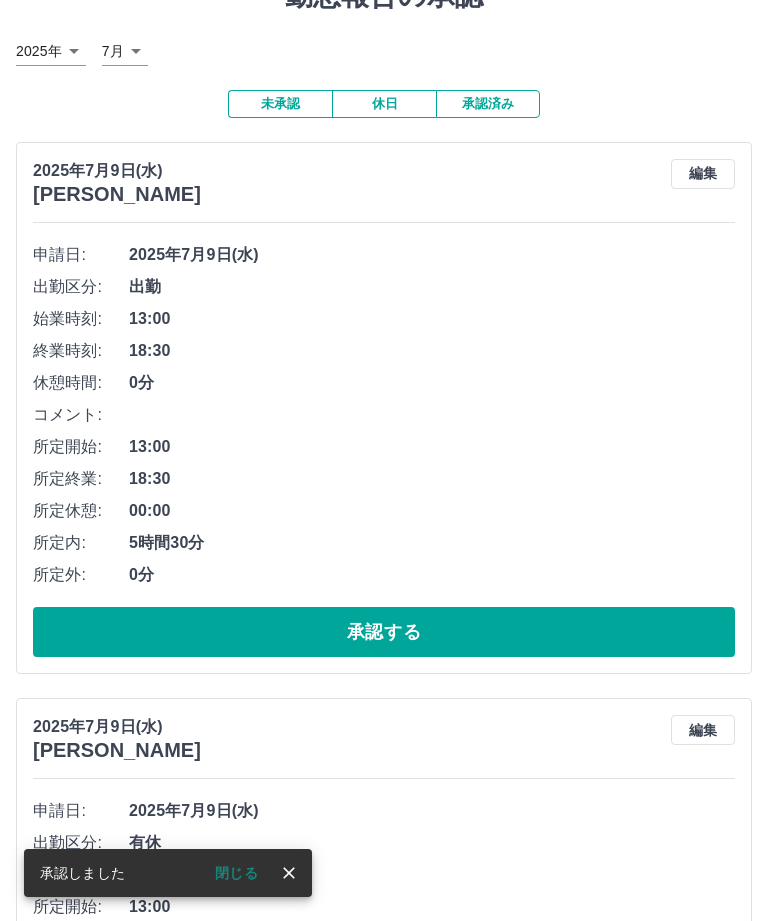 click 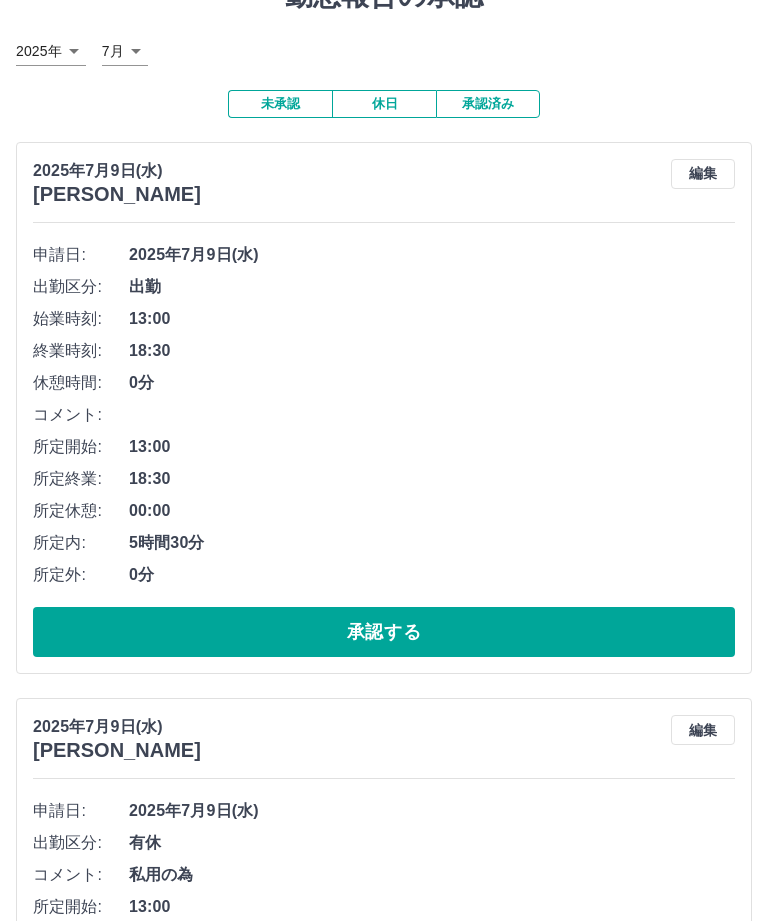click on "承認する" at bounding box center [384, 632] 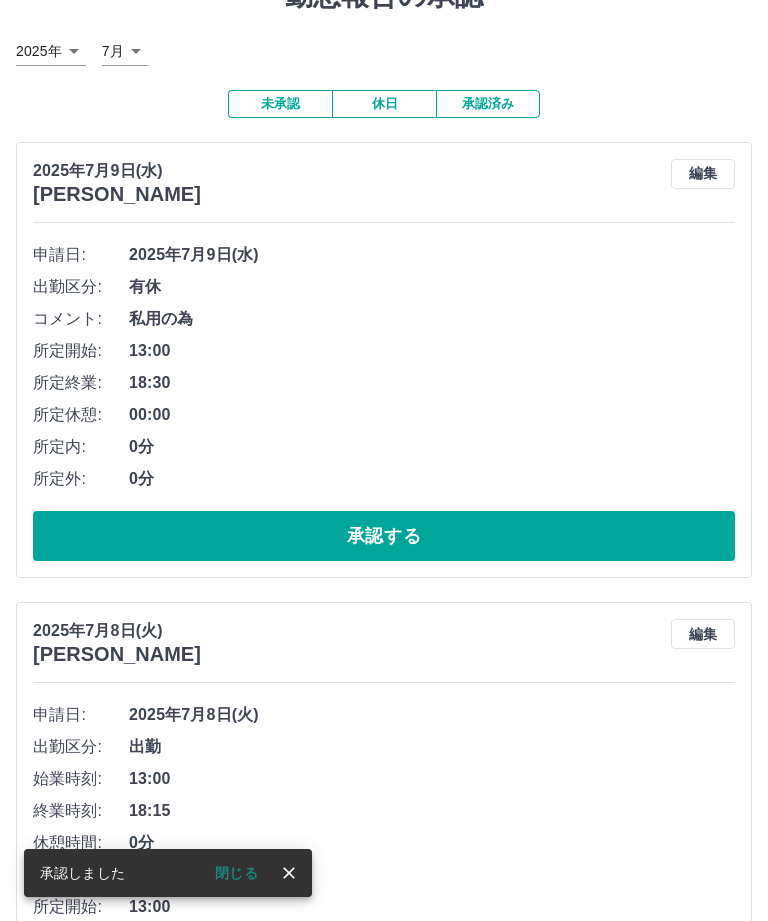 click 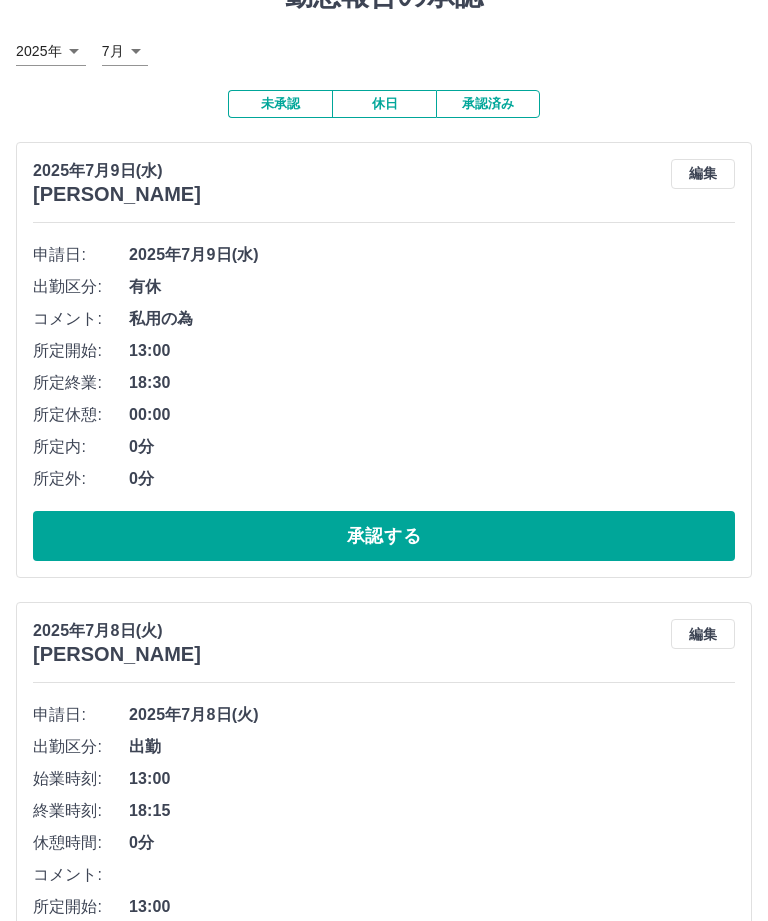 click on "承認する" at bounding box center (384, 536) 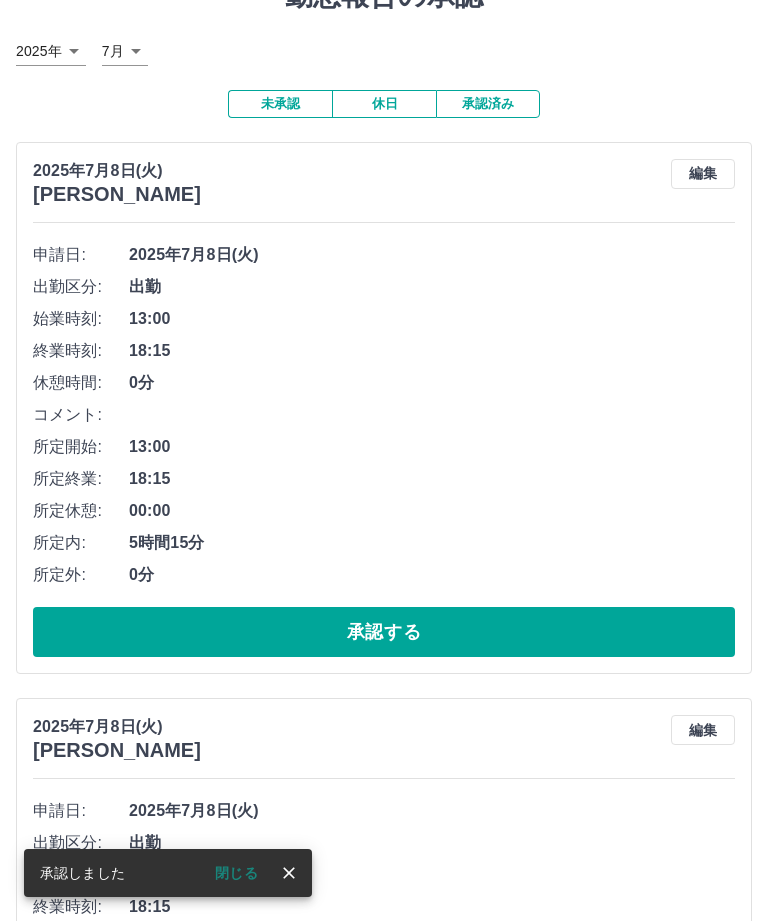 click 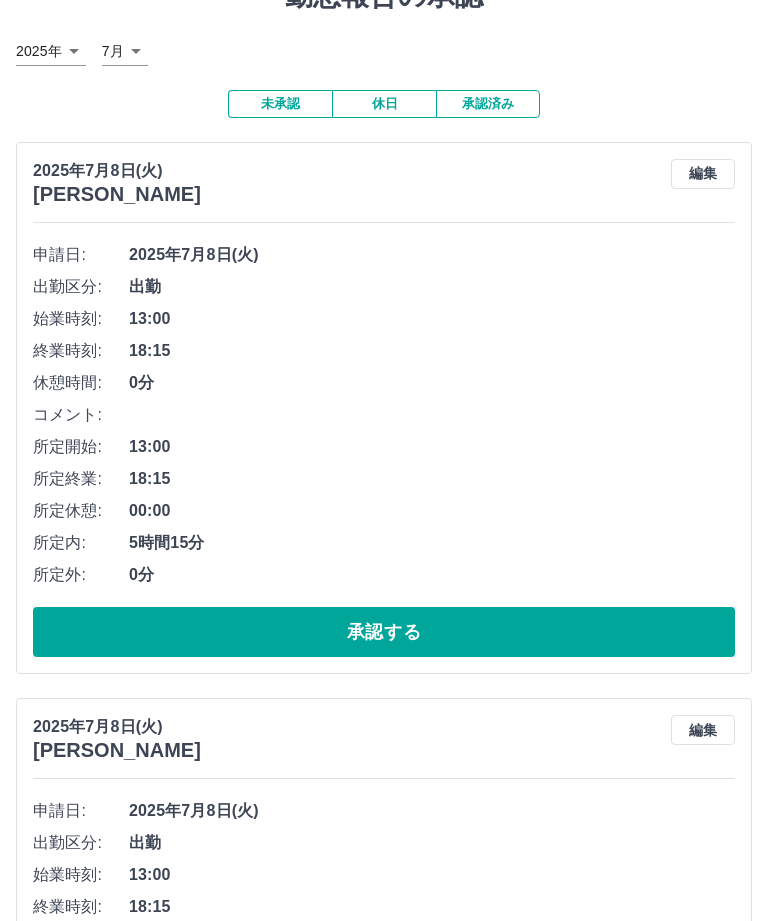click on "承認する" at bounding box center [384, 632] 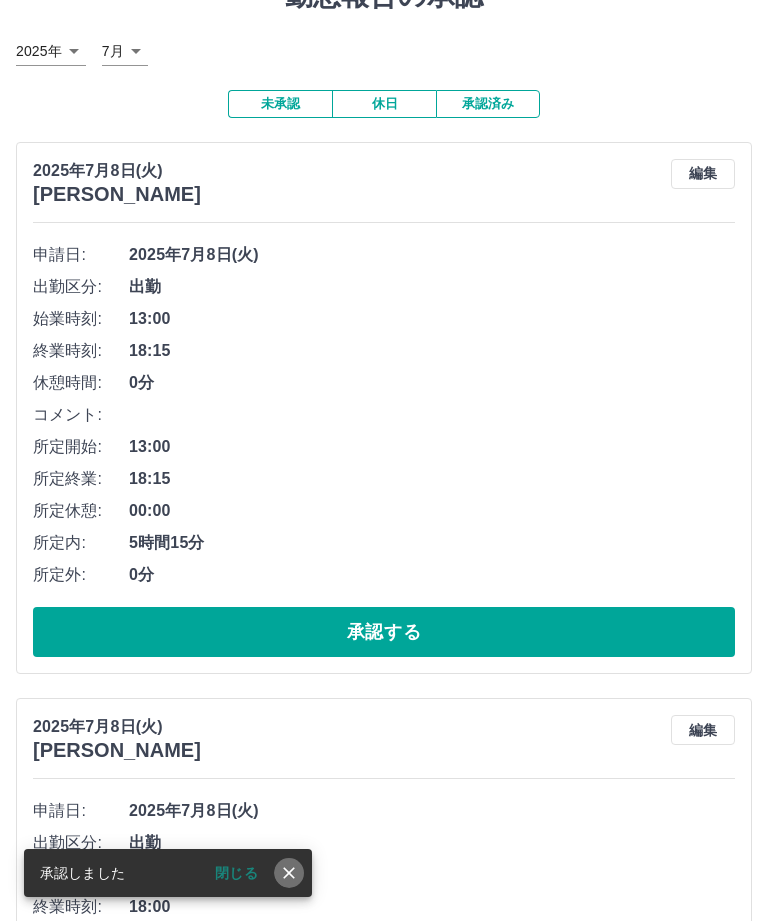 click 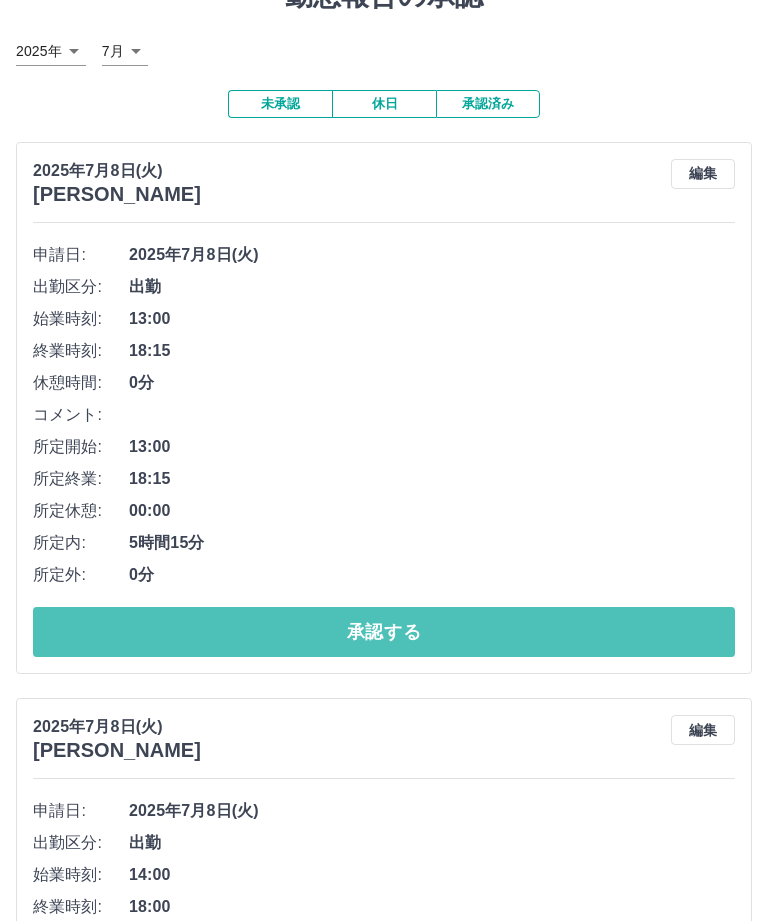 click on "承認する" at bounding box center (384, 632) 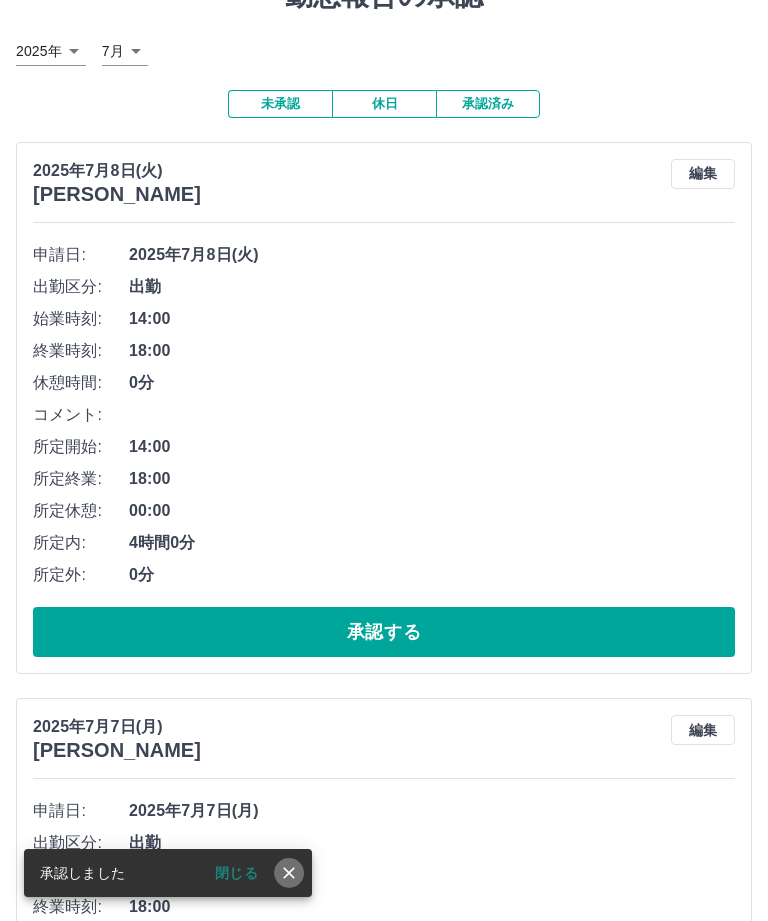 click 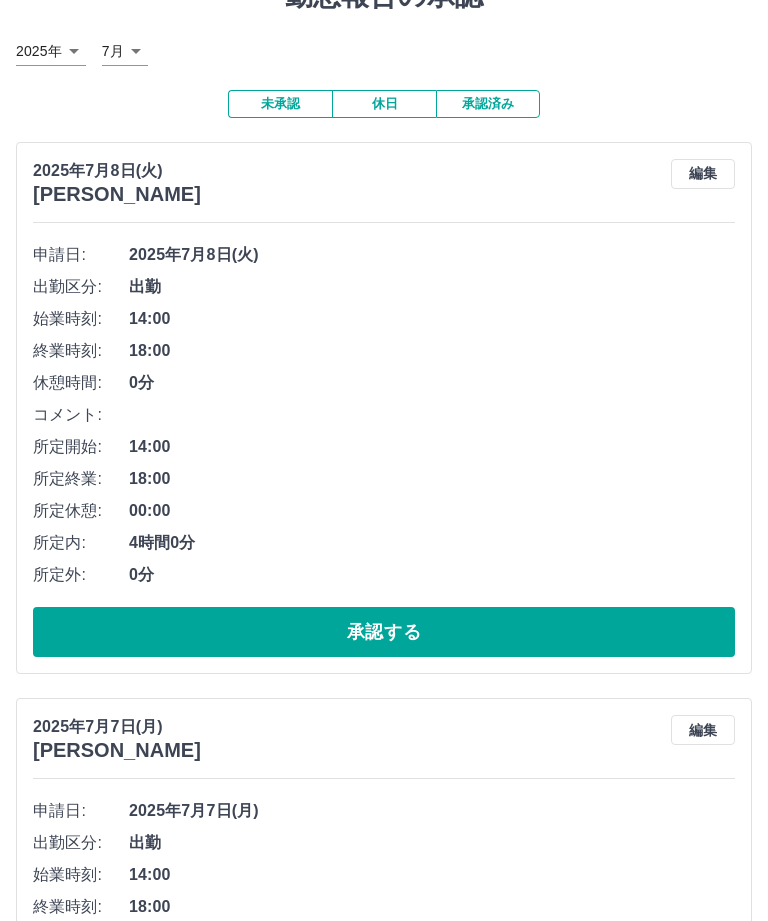 click on "承認する" at bounding box center [384, 632] 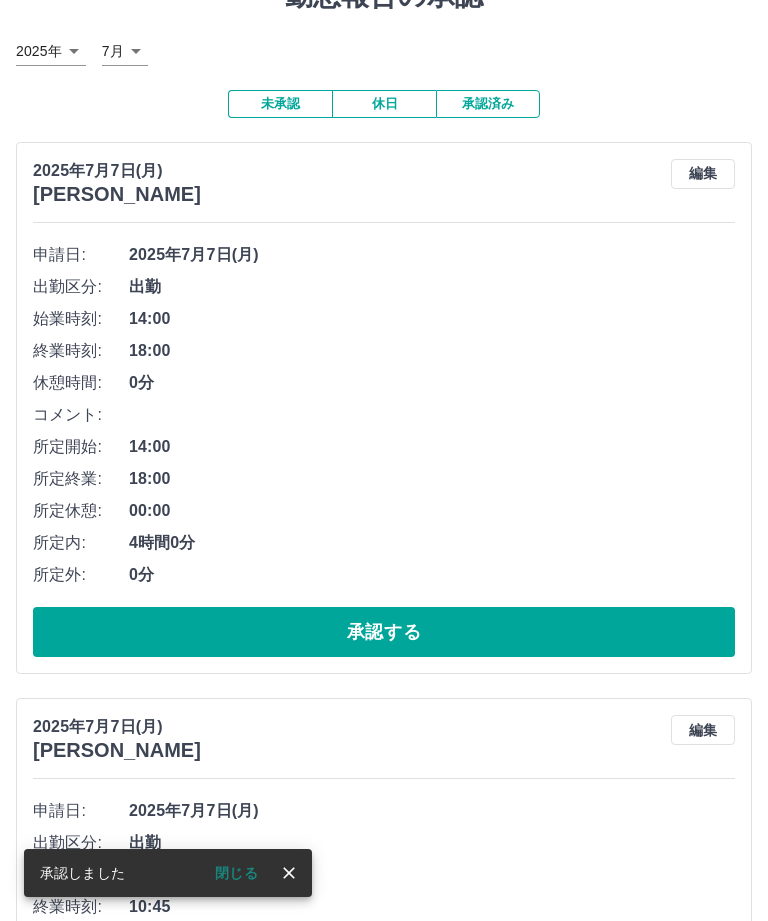click 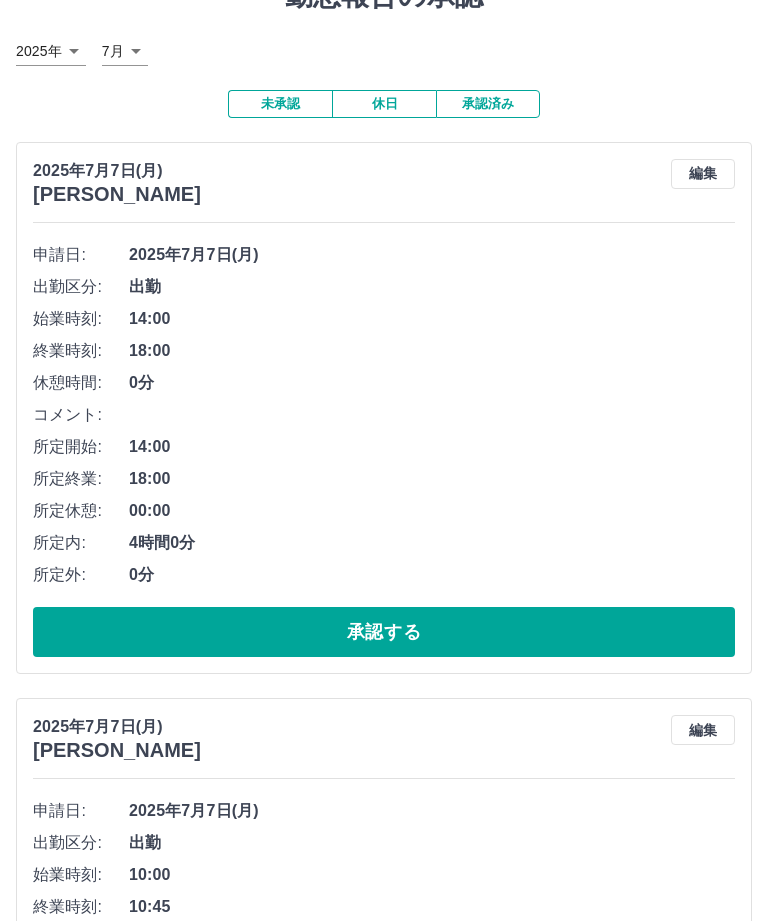click on "承認する" at bounding box center [384, 632] 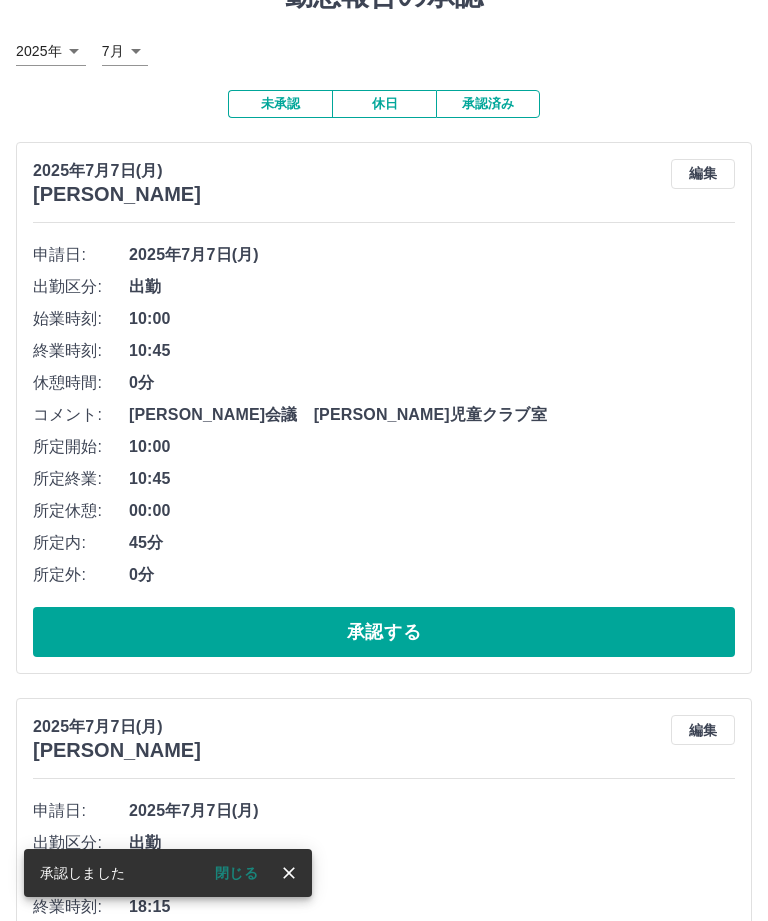 click 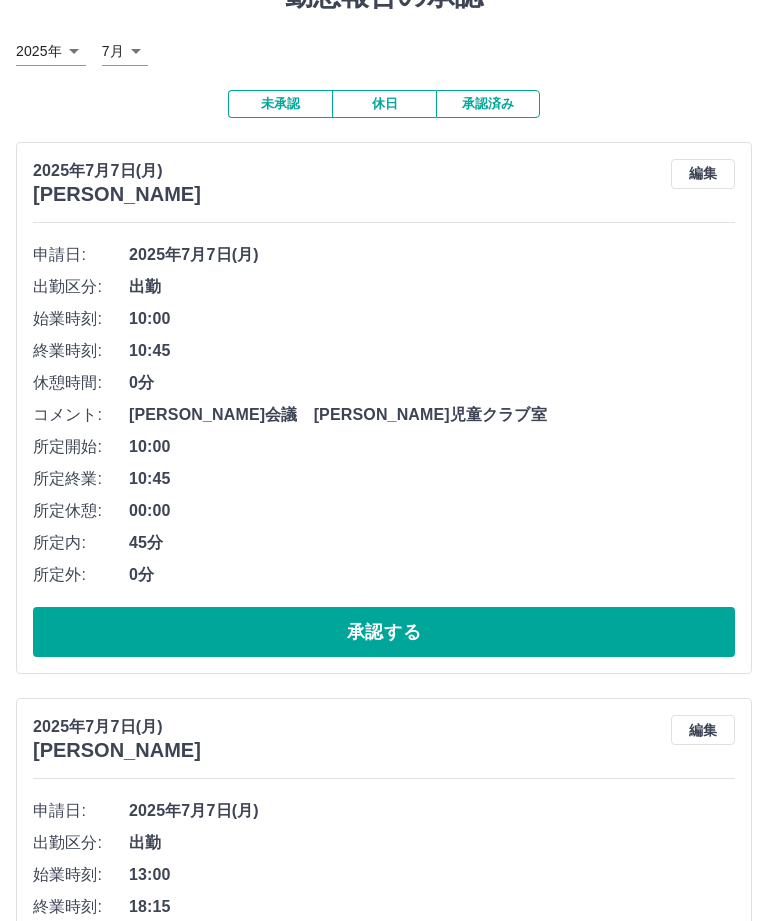 click on "承認する" at bounding box center (384, 632) 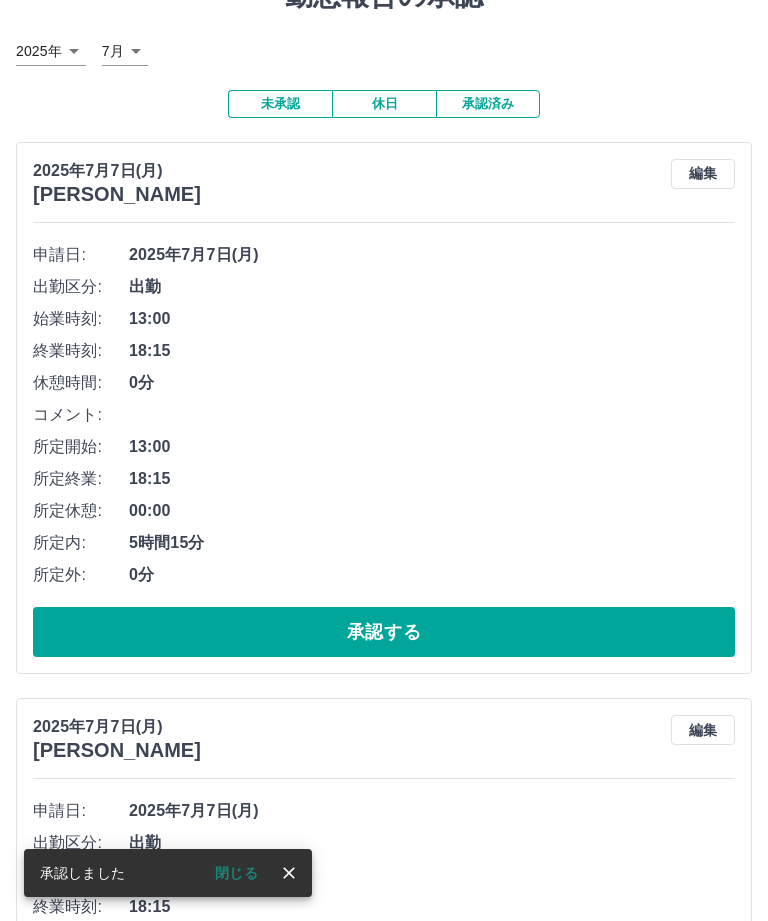 click at bounding box center (289, 873) 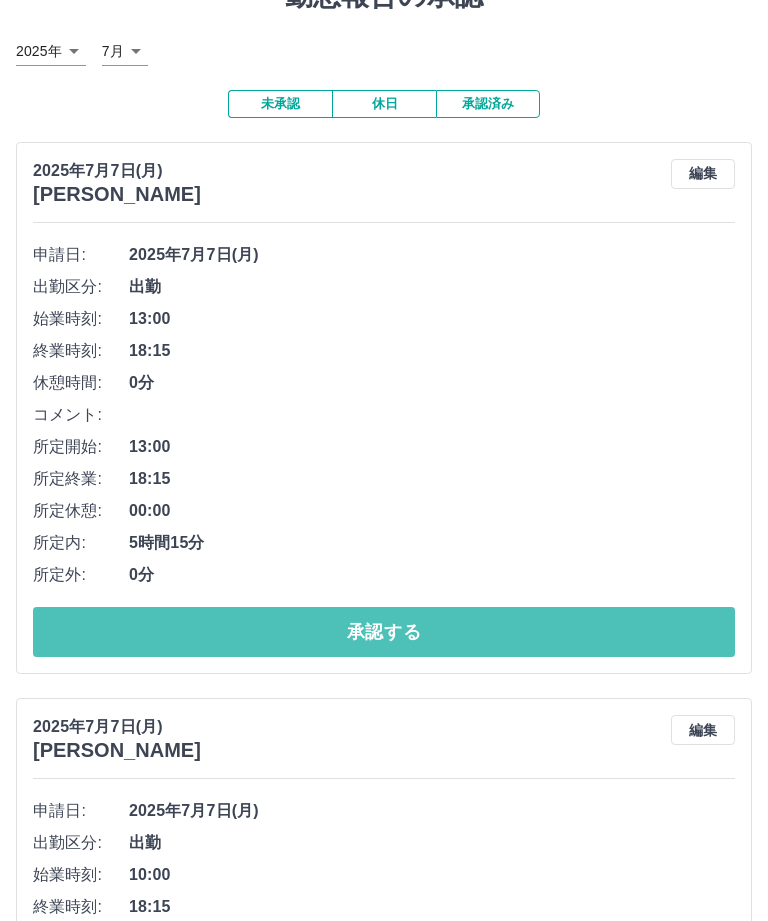 click on "承認する" at bounding box center (384, 632) 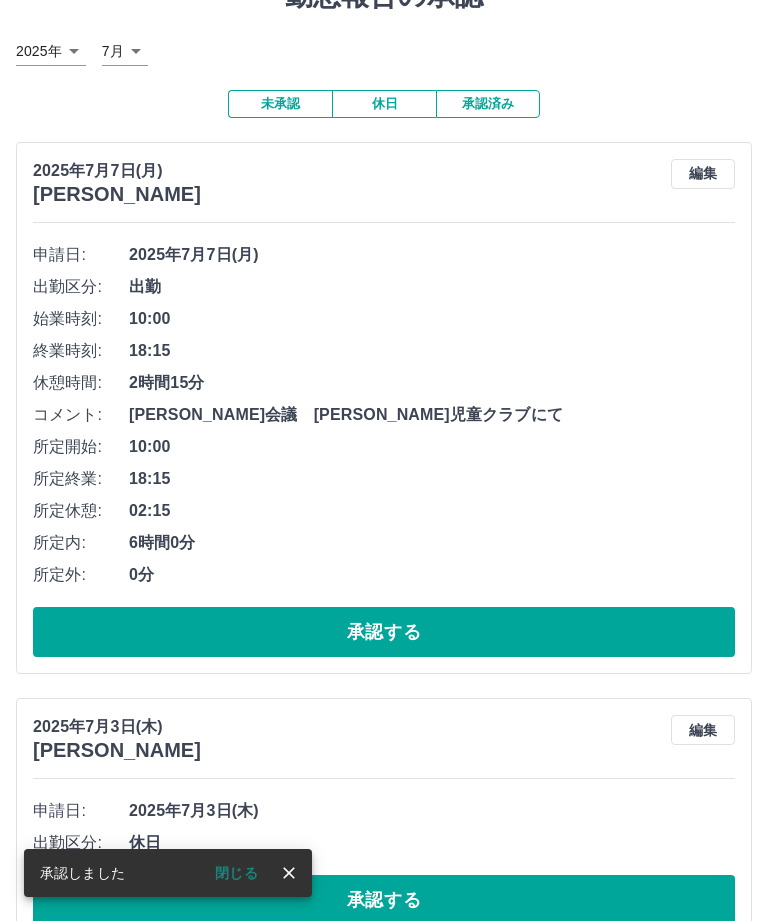 click 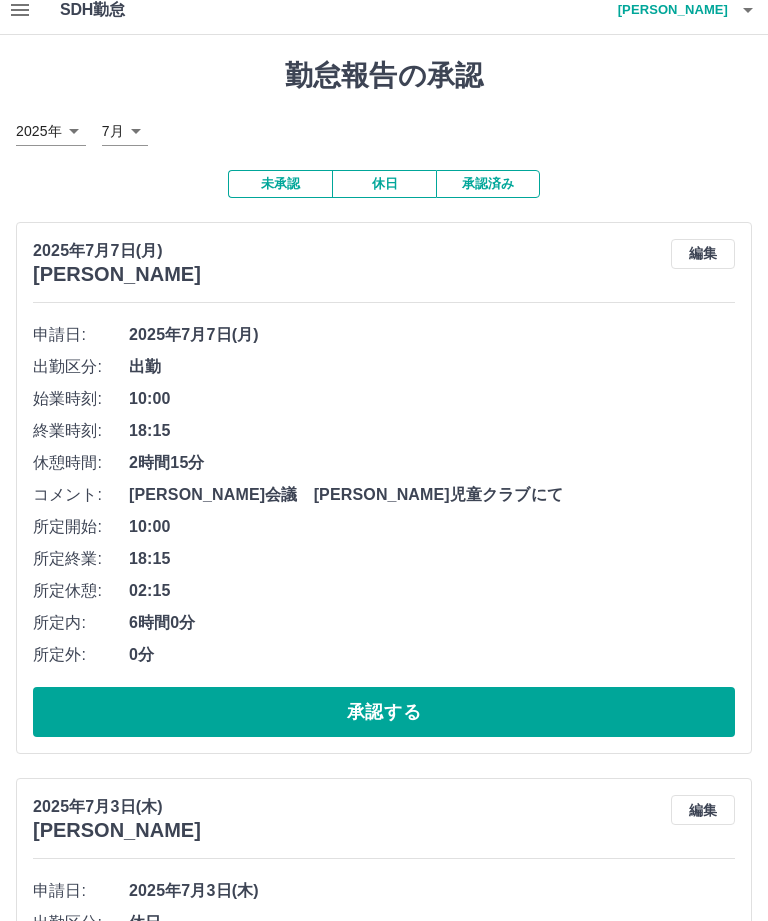 scroll, scrollTop: 0, scrollLeft: 0, axis: both 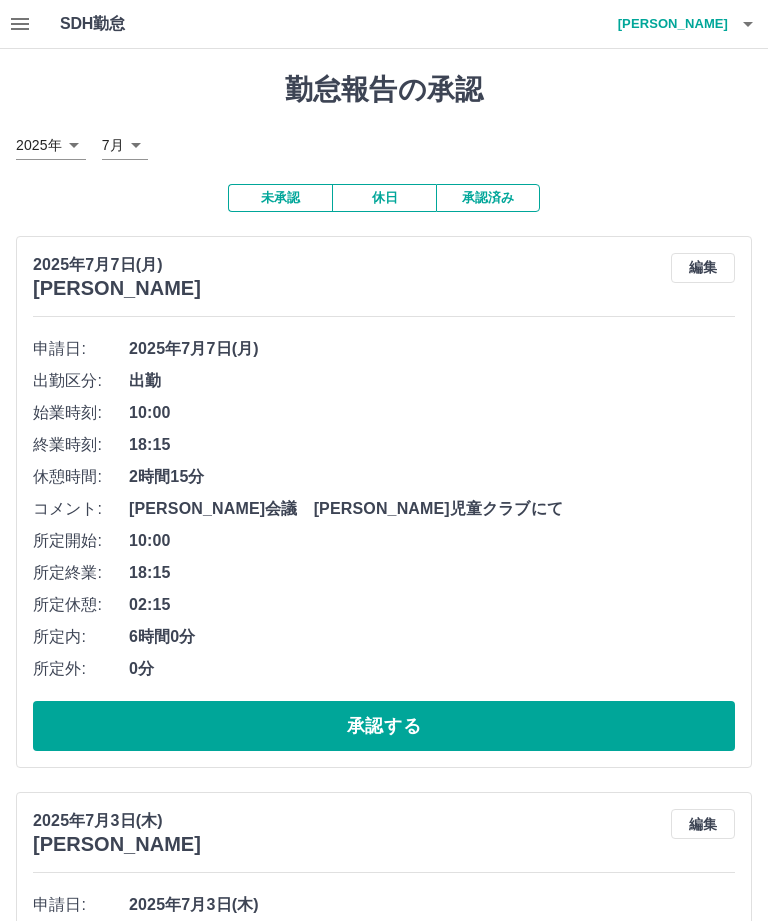 click on "編集" at bounding box center (703, 268) 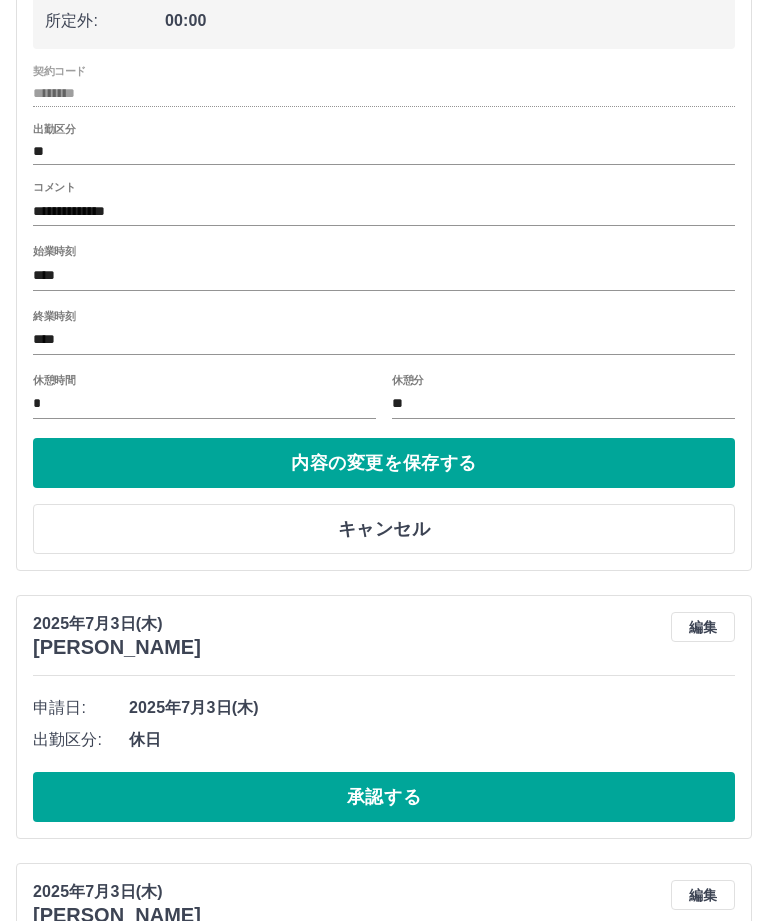 scroll, scrollTop: 500, scrollLeft: 0, axis: vertical 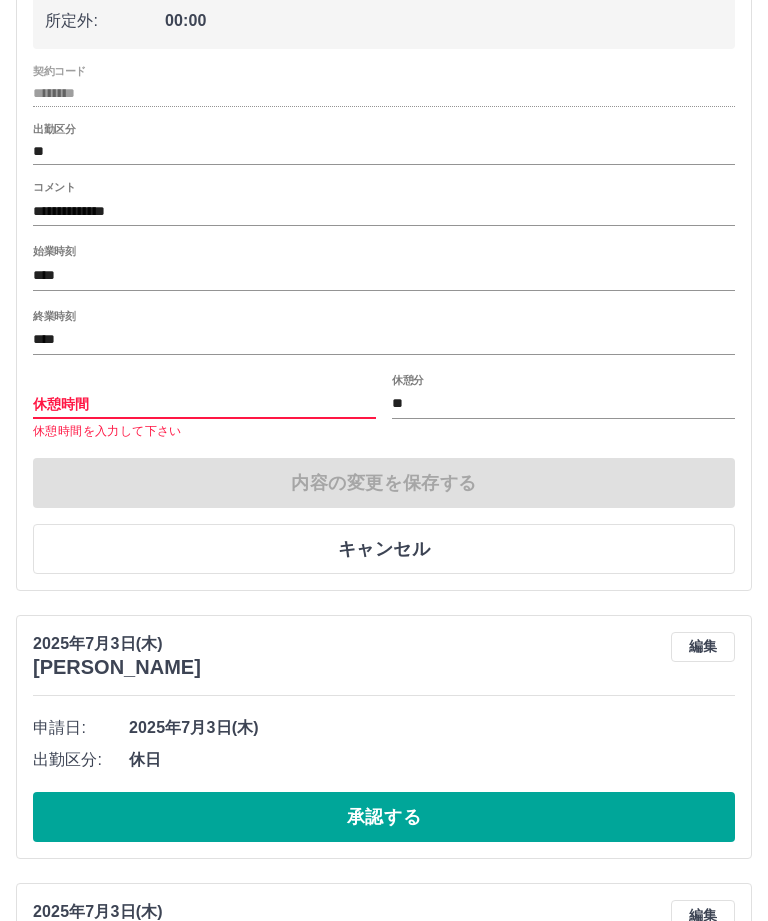 type on "*" 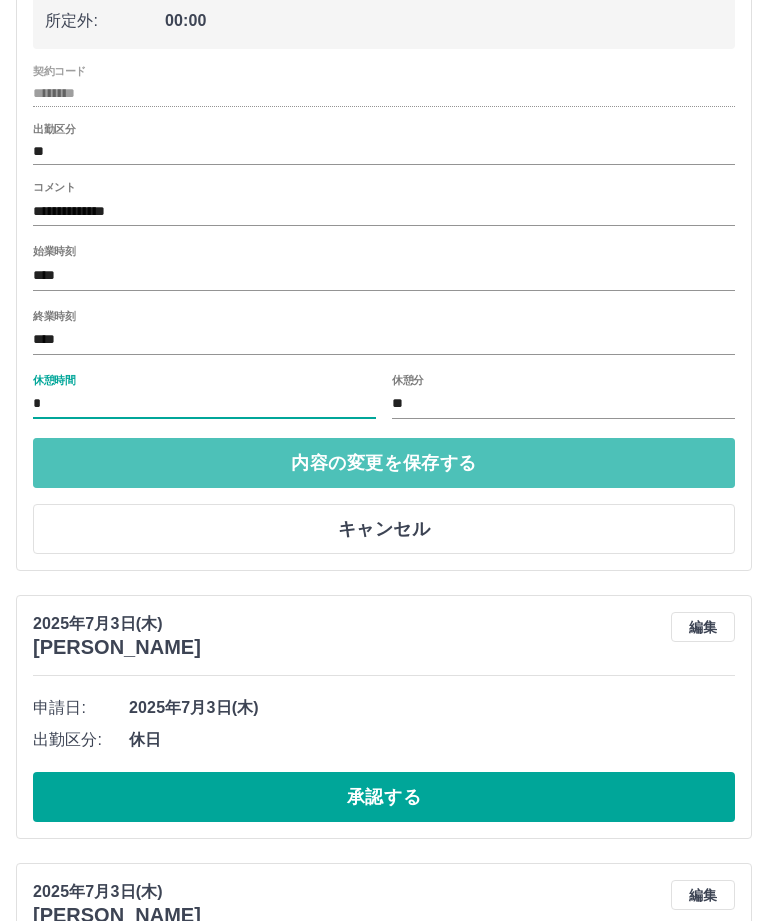 click on "内容の変更を保存する" at bounding box center (384, 463) 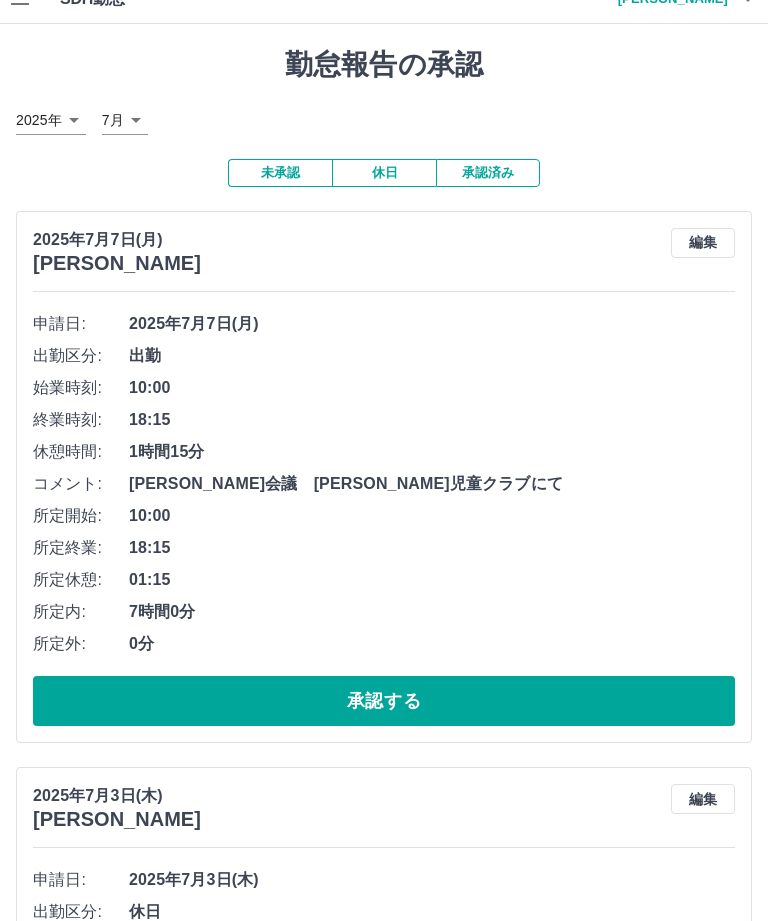 scroll, scrollTop: 25, scrollLeft: 0, axis: vertical 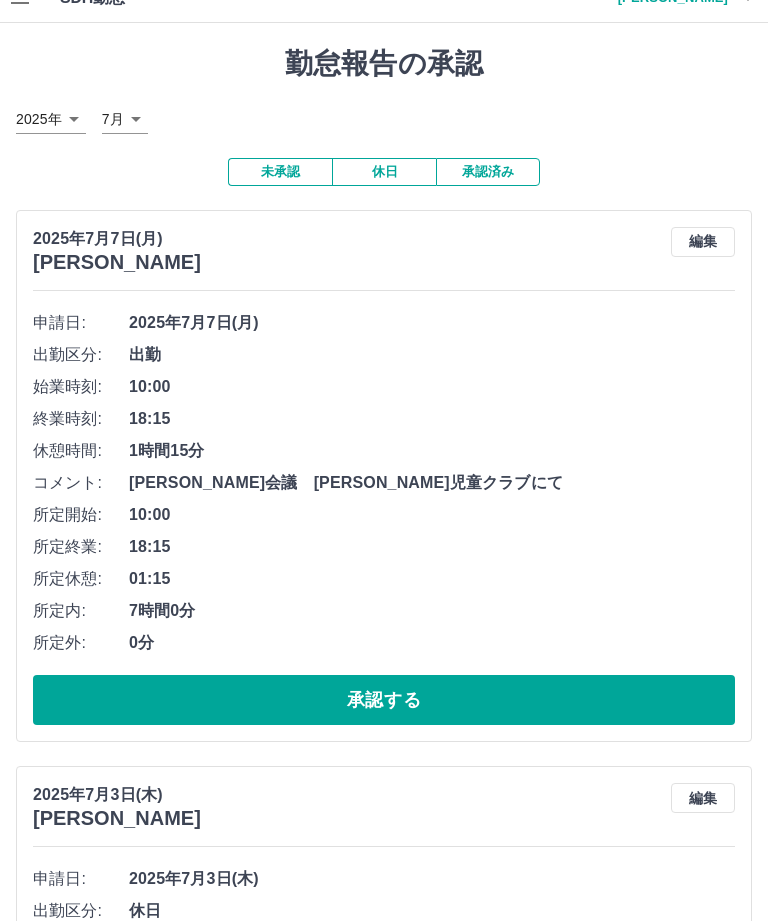 click on "承認する" at bounding box center [384, 701] 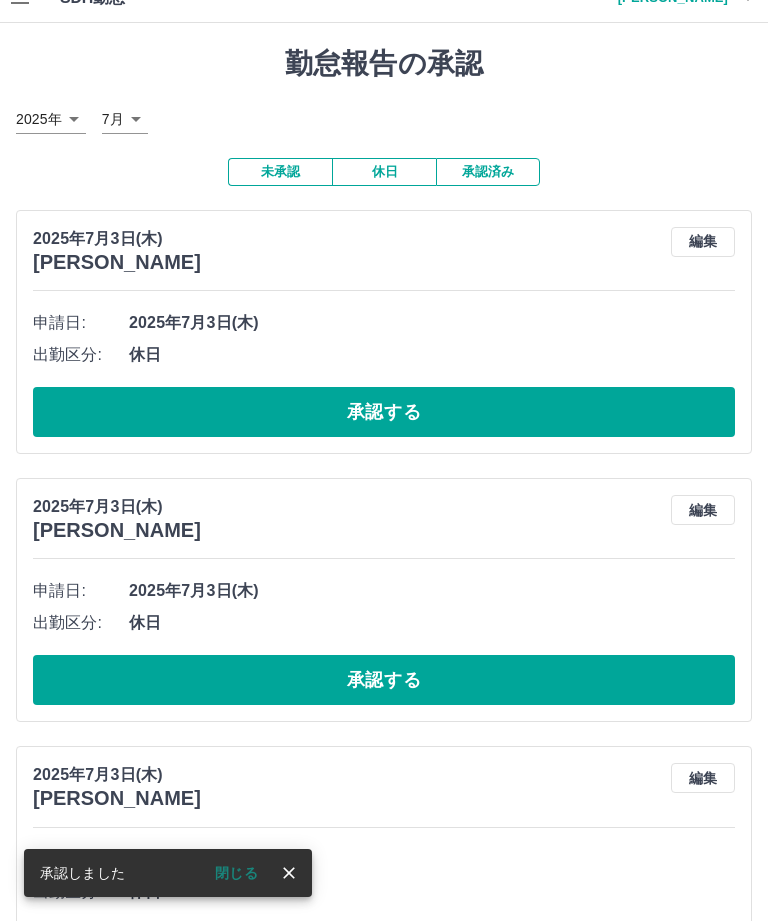 click at bounding box center [289, 873] 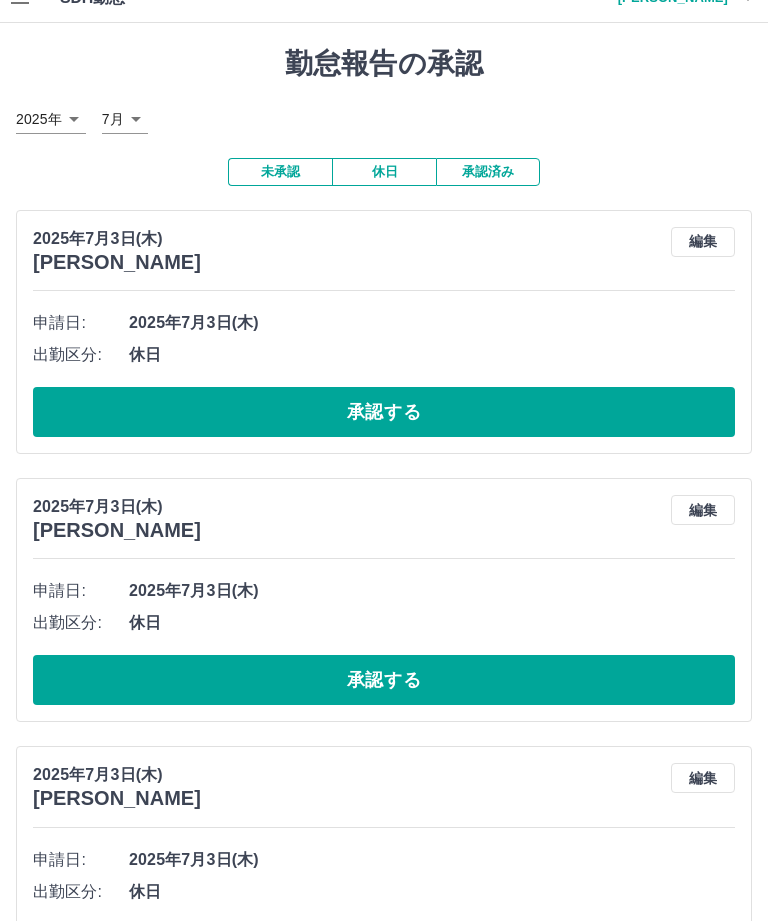 click on "承認する" at bounding box center (384, 412) 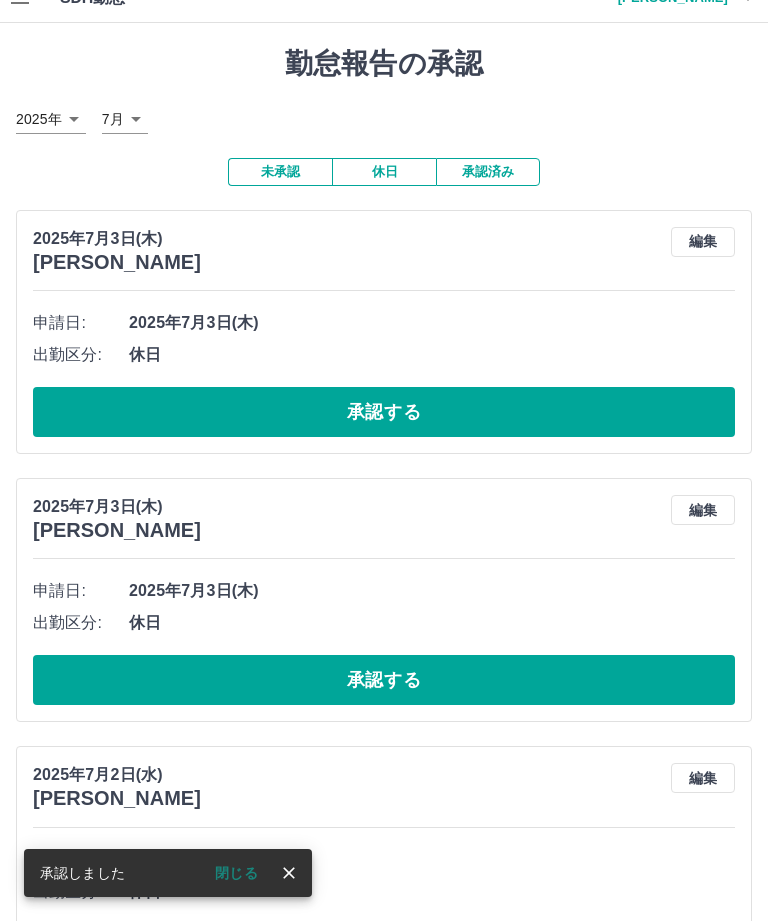 click 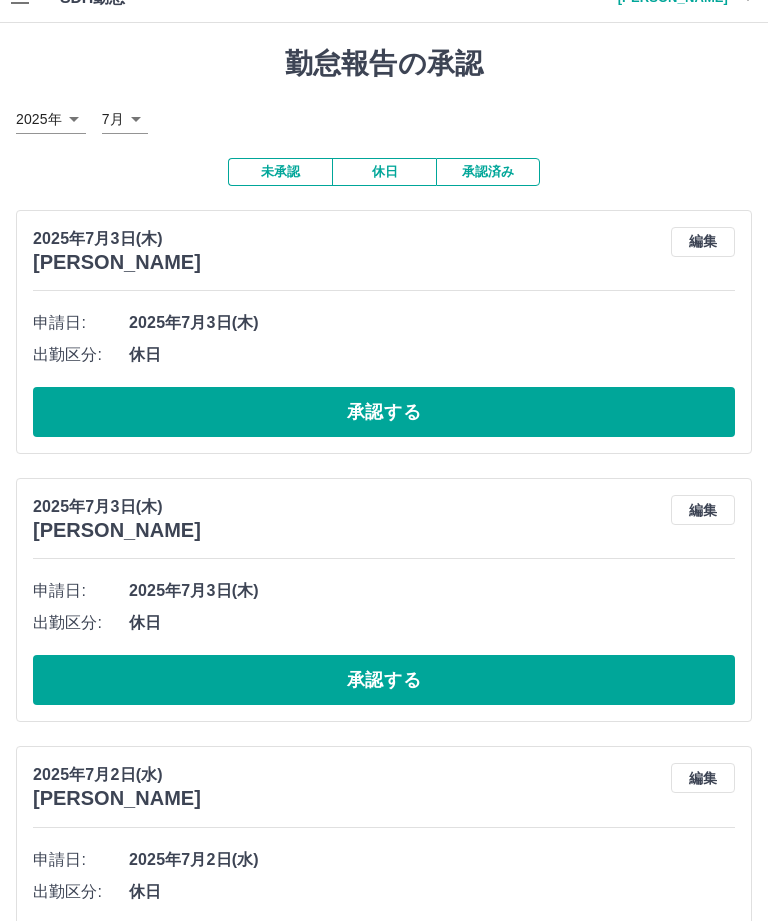 click on "承認する" at bounding box center (384, 412) 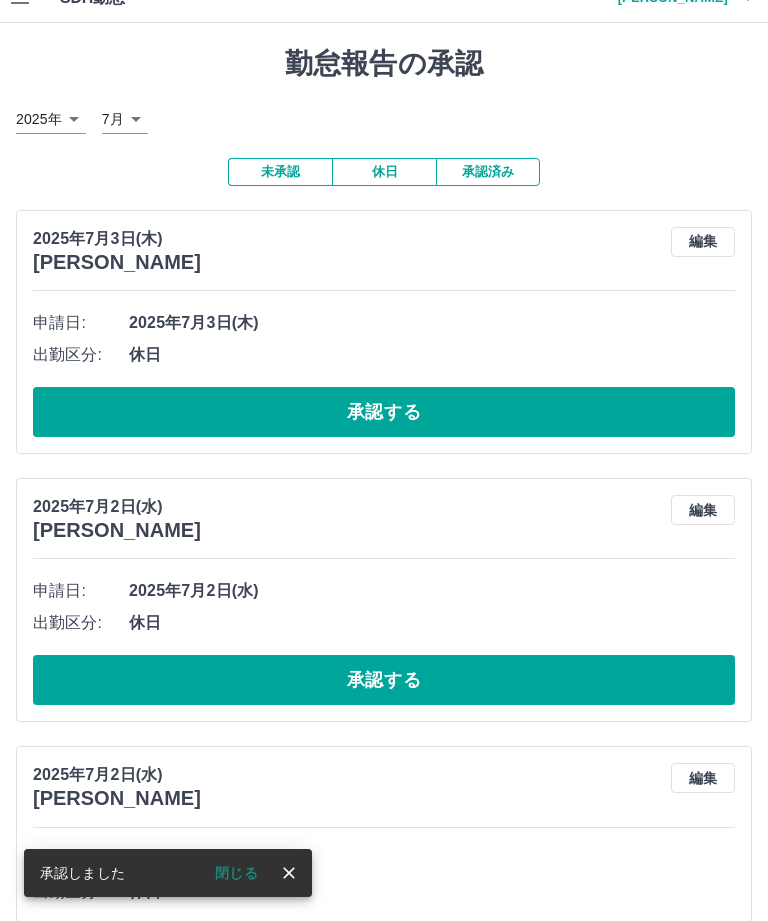 click 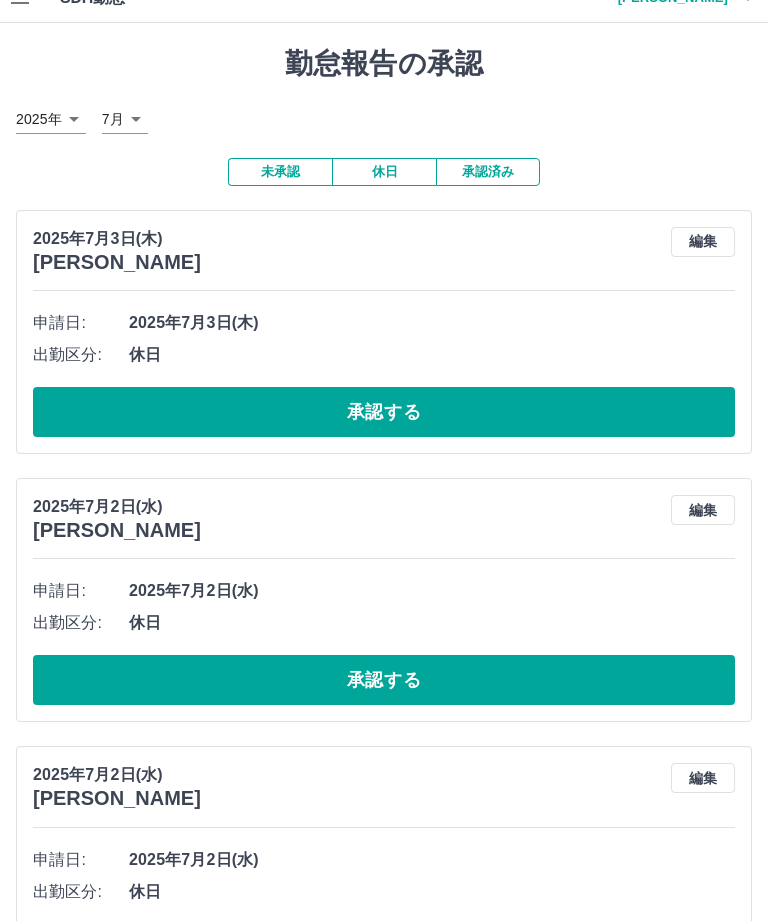 click on "承認する" at bounding box center [384, 412] 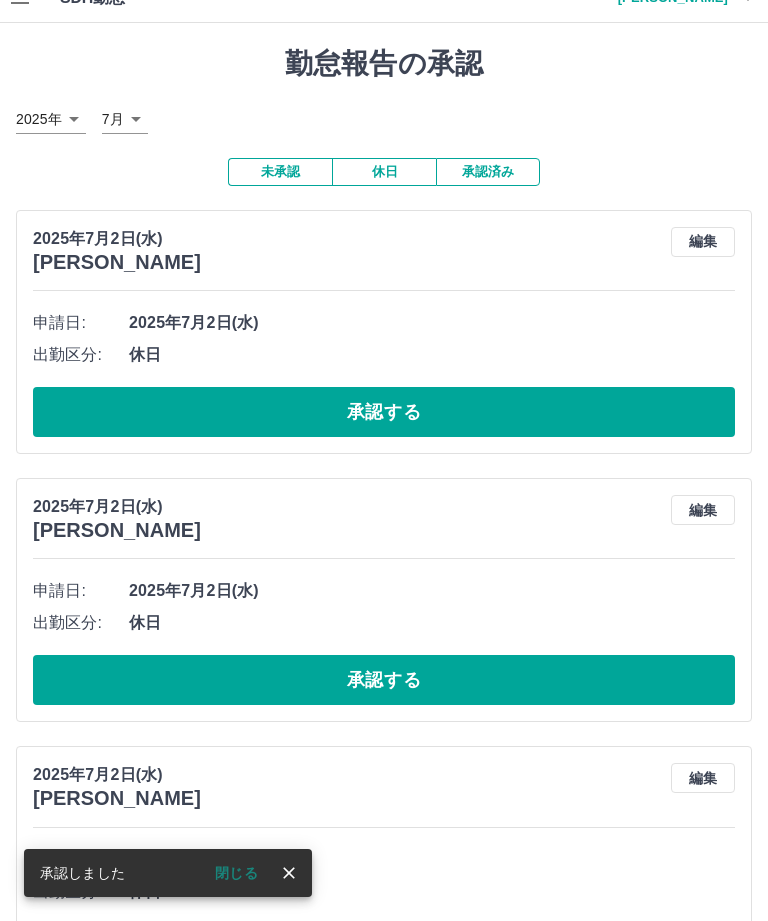 click 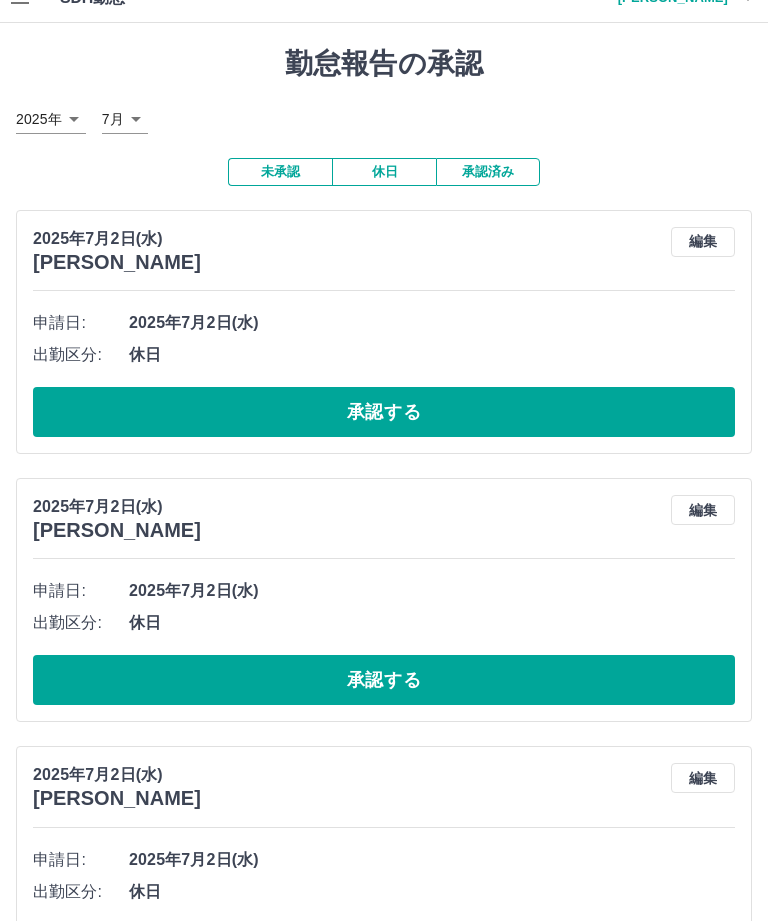 click on "承認する" at bounding box center (384, 412) 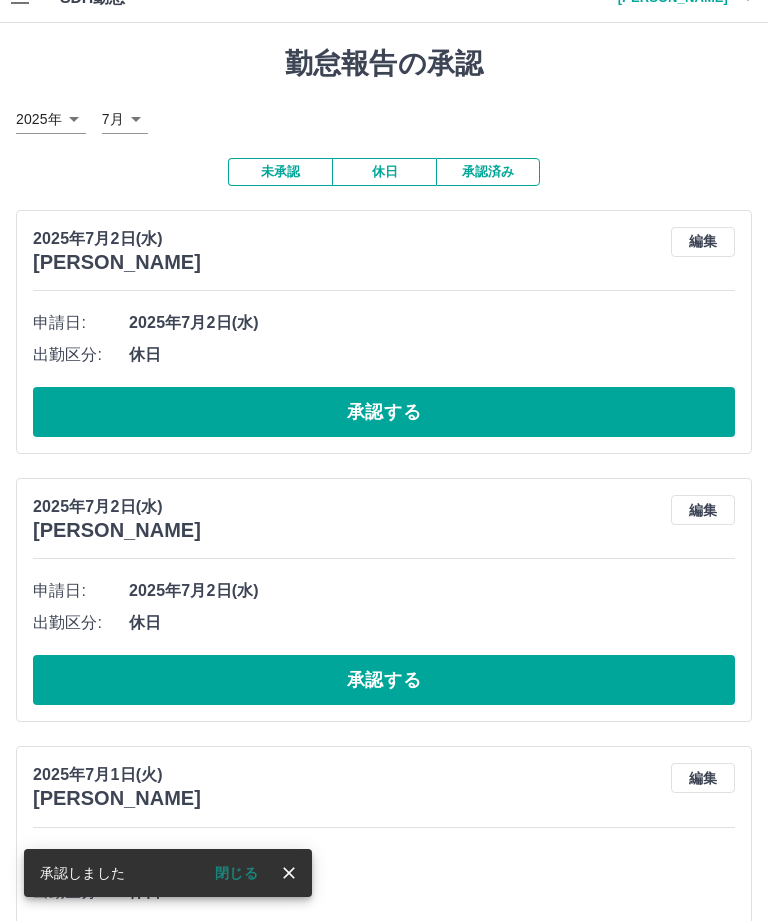 click at bounding box center [289, 873] 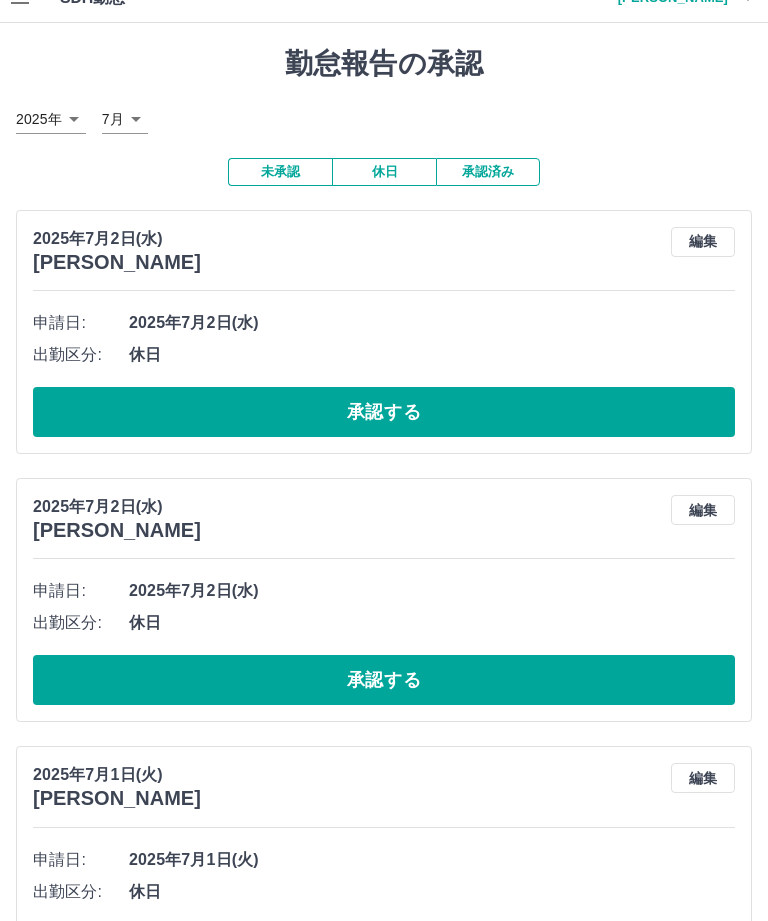 click on "承認する" at bounding box center (384, 412) 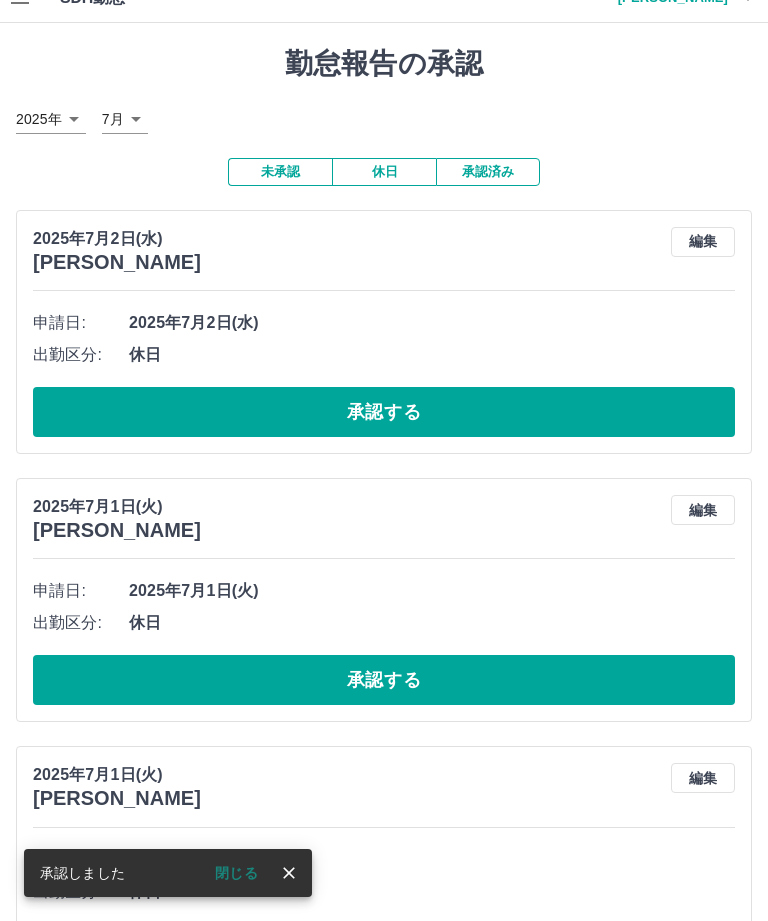 click 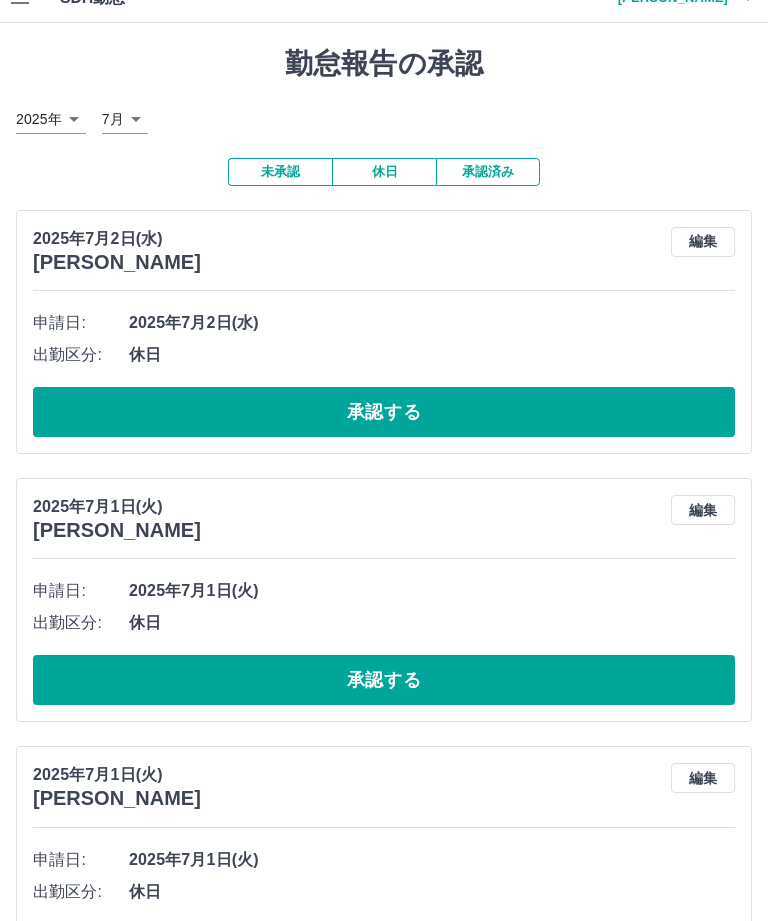 click on "承認する" at bounding box center (384, 412) 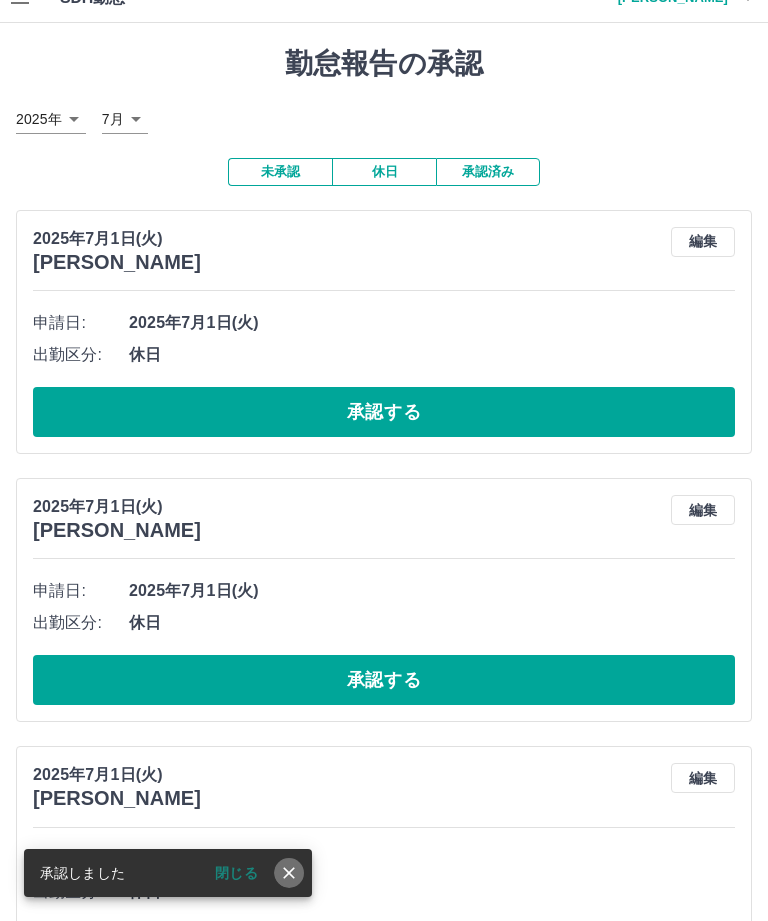 click 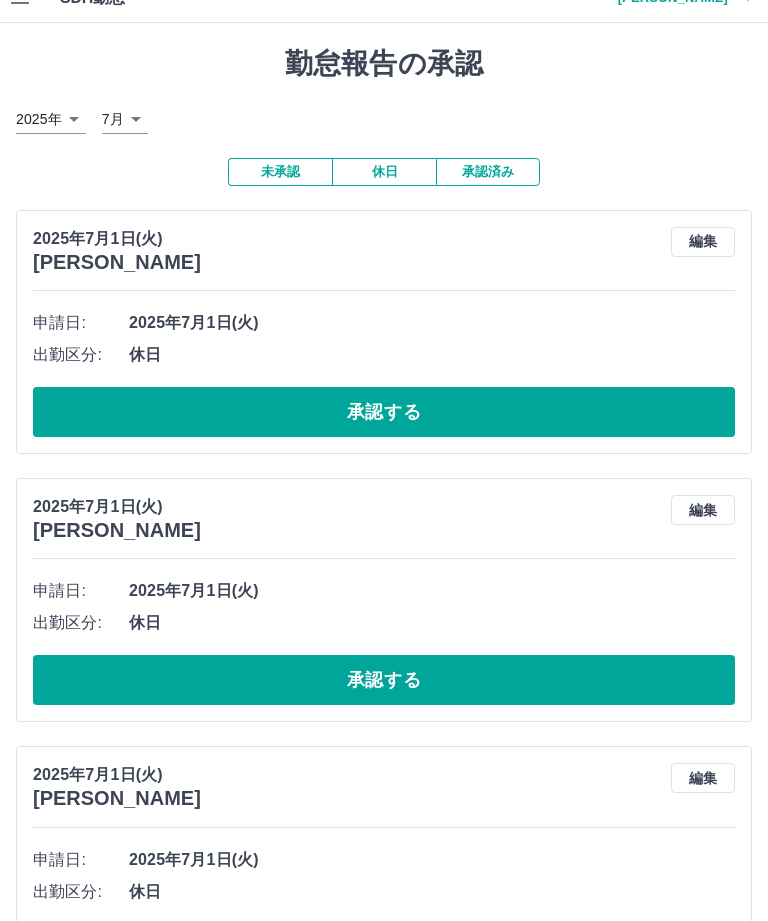 click on "承認する" at bounding box center [384, 412] 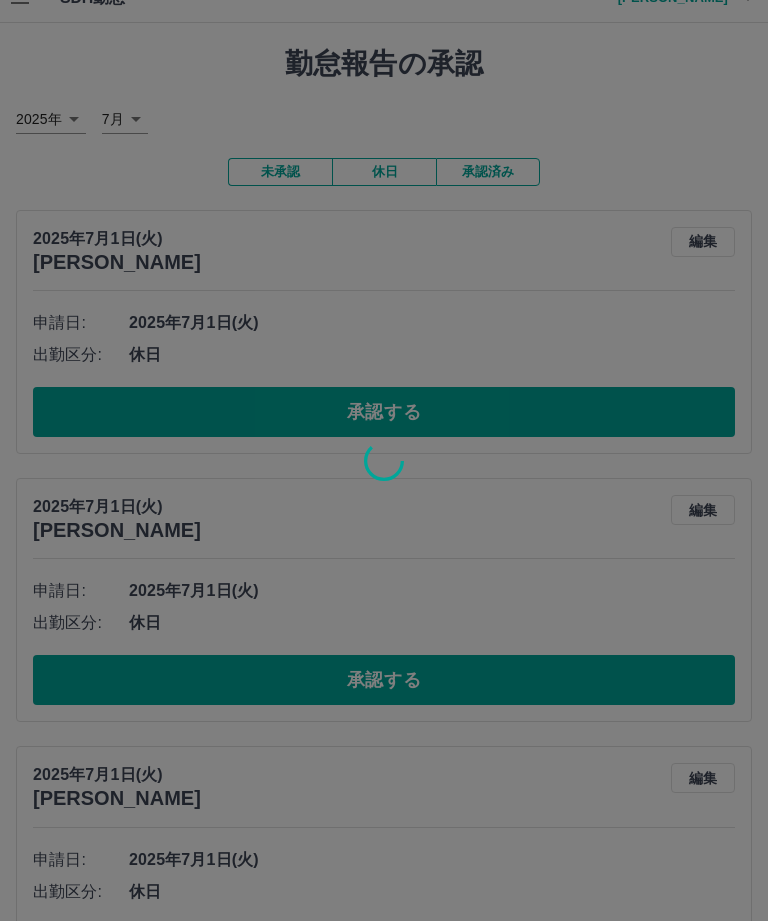 scroll, scrollTop: 0, scrollLeft: 0, axis: both 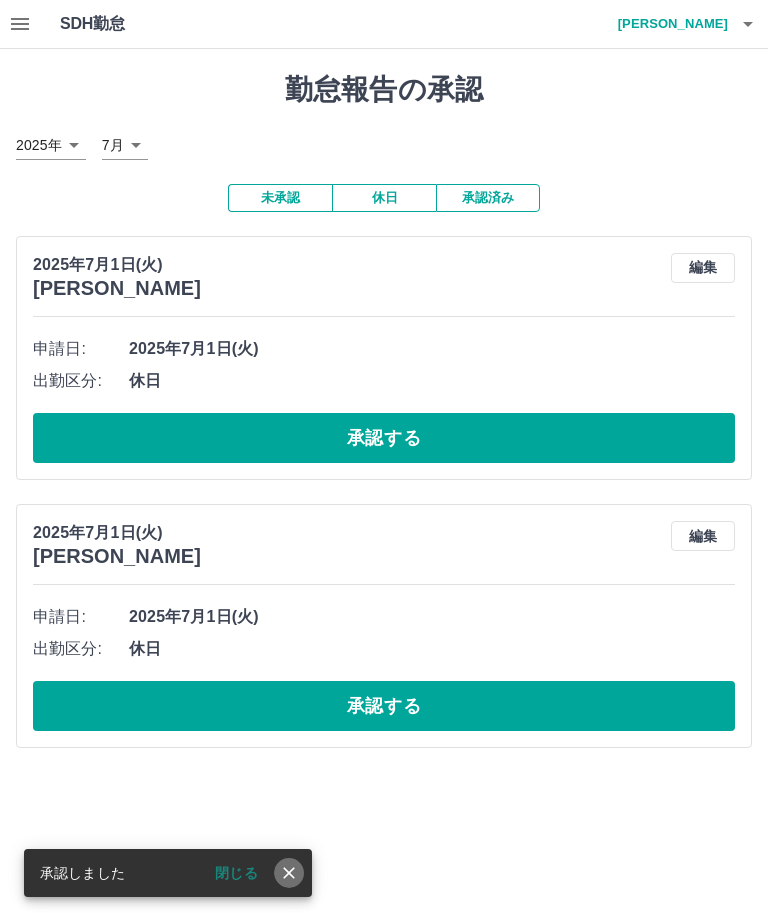 click 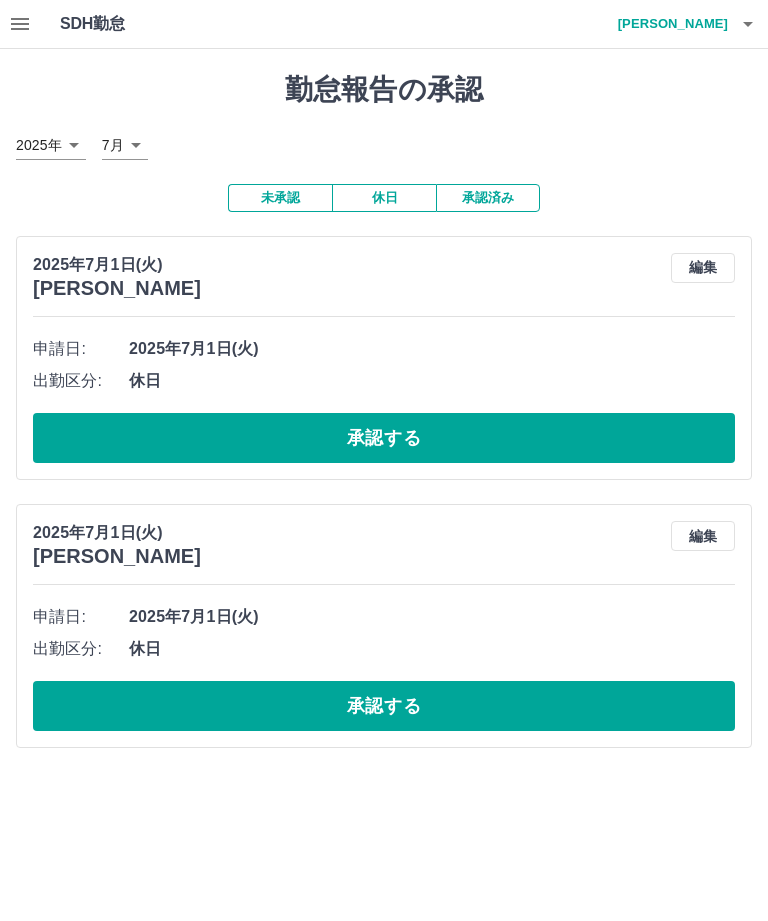 click on "承認する" at bounding box center [384, 438] 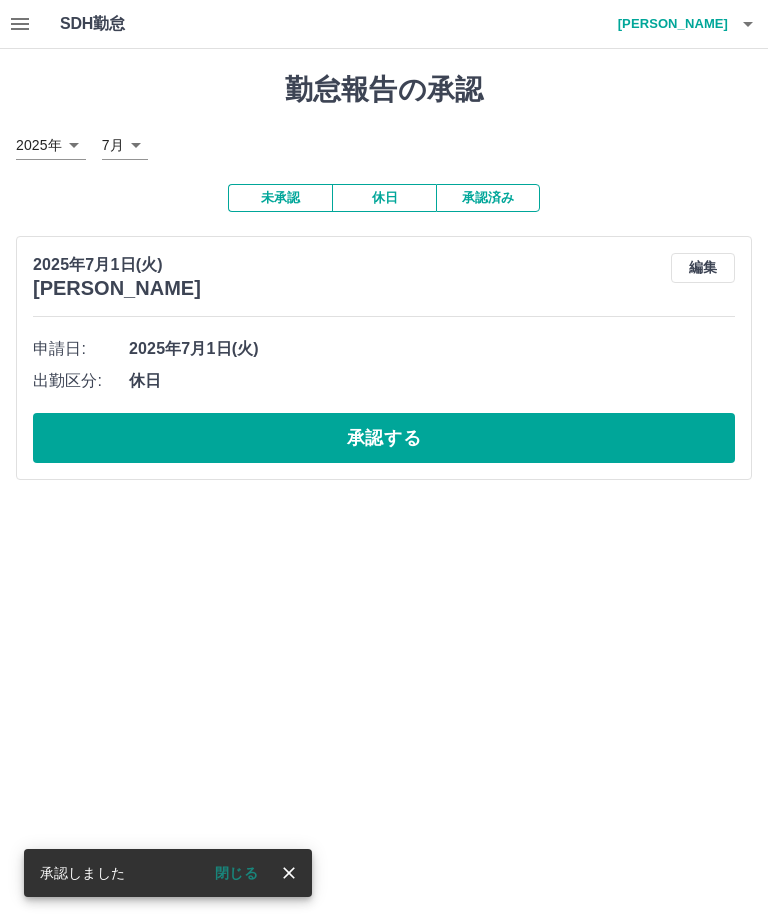 click 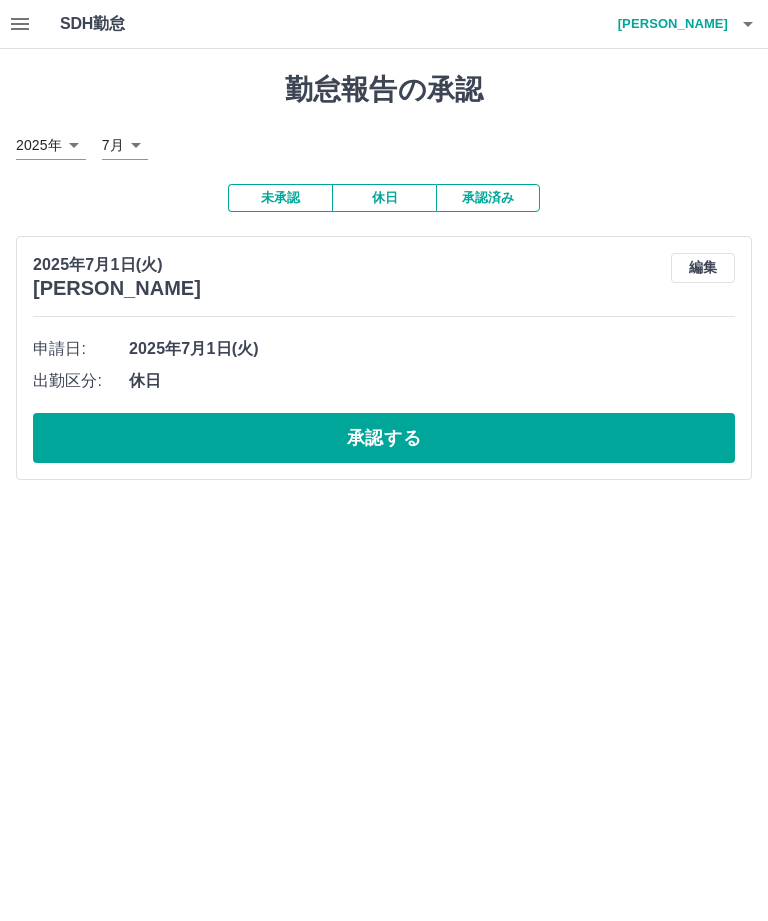 click on "承認する" at bounding box center (384, 438) 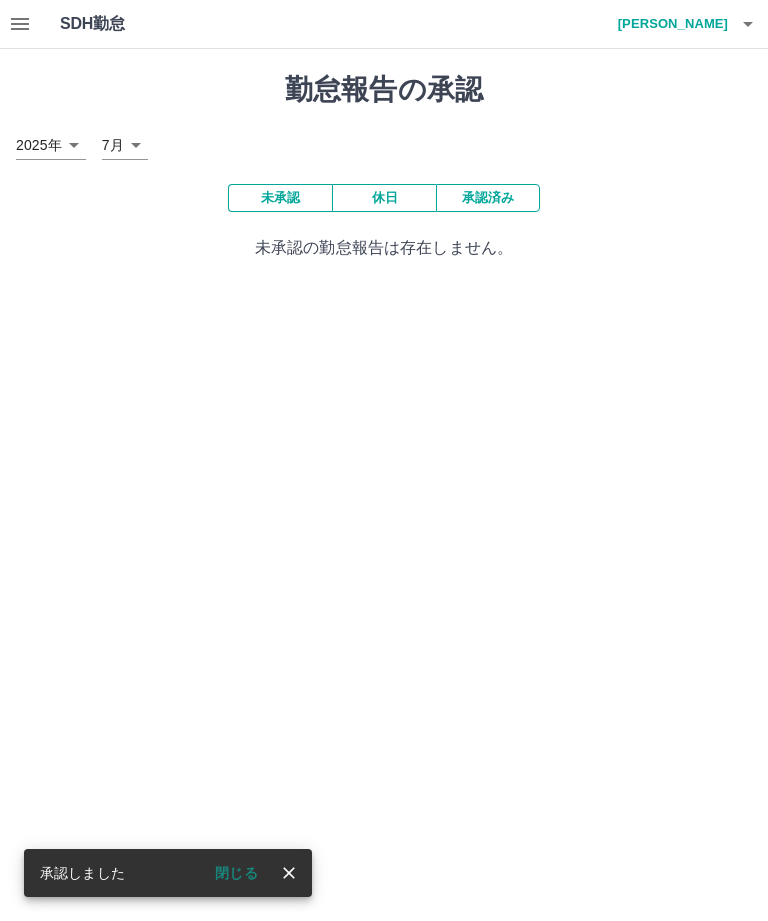 click 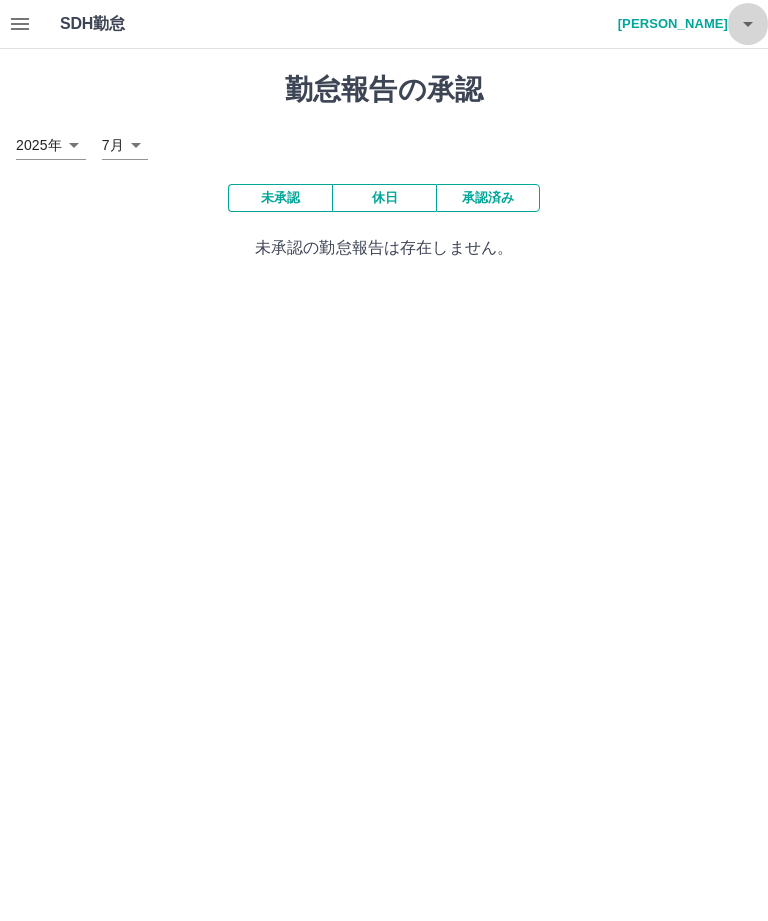 click 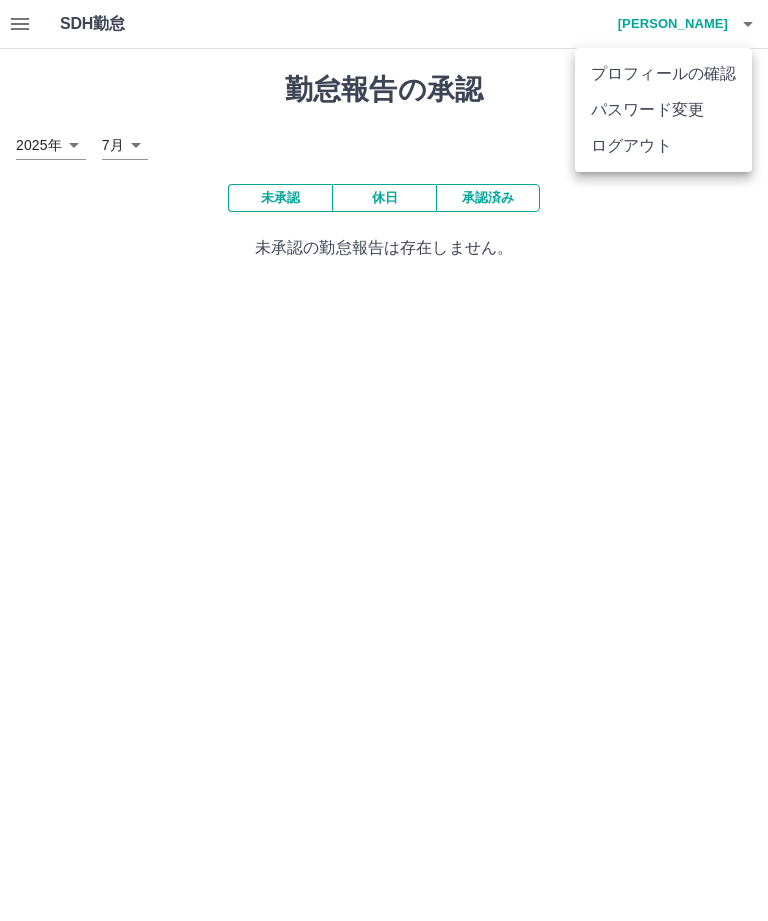 click on "ログアウト" at bounding box center [663, 146] 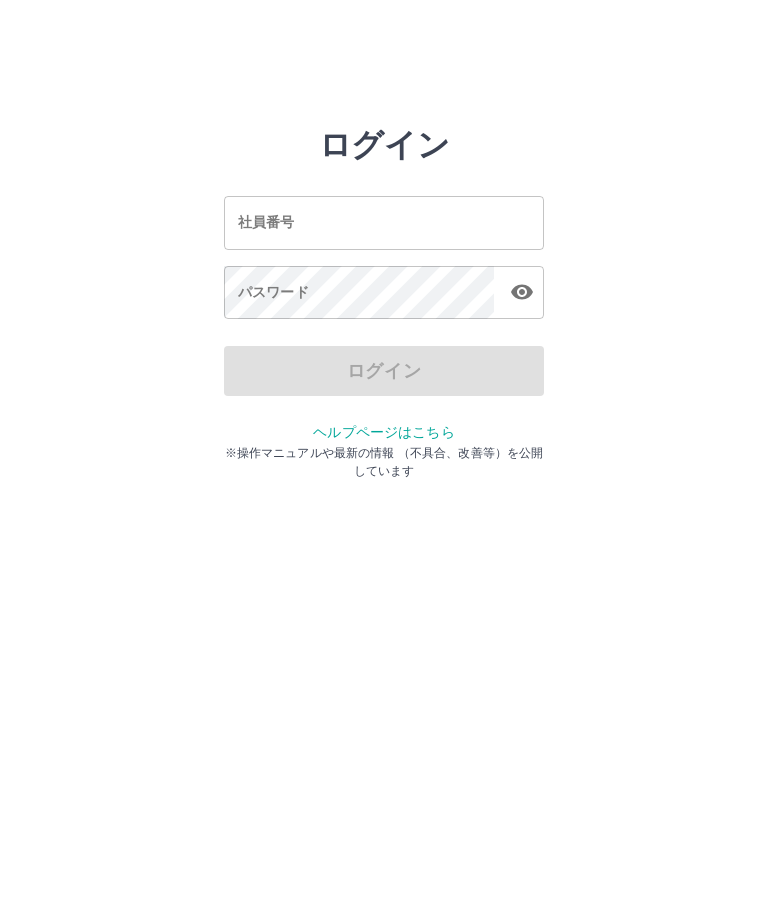scroll, scrollTop: 0, scrollLeft: 0, axis: both 